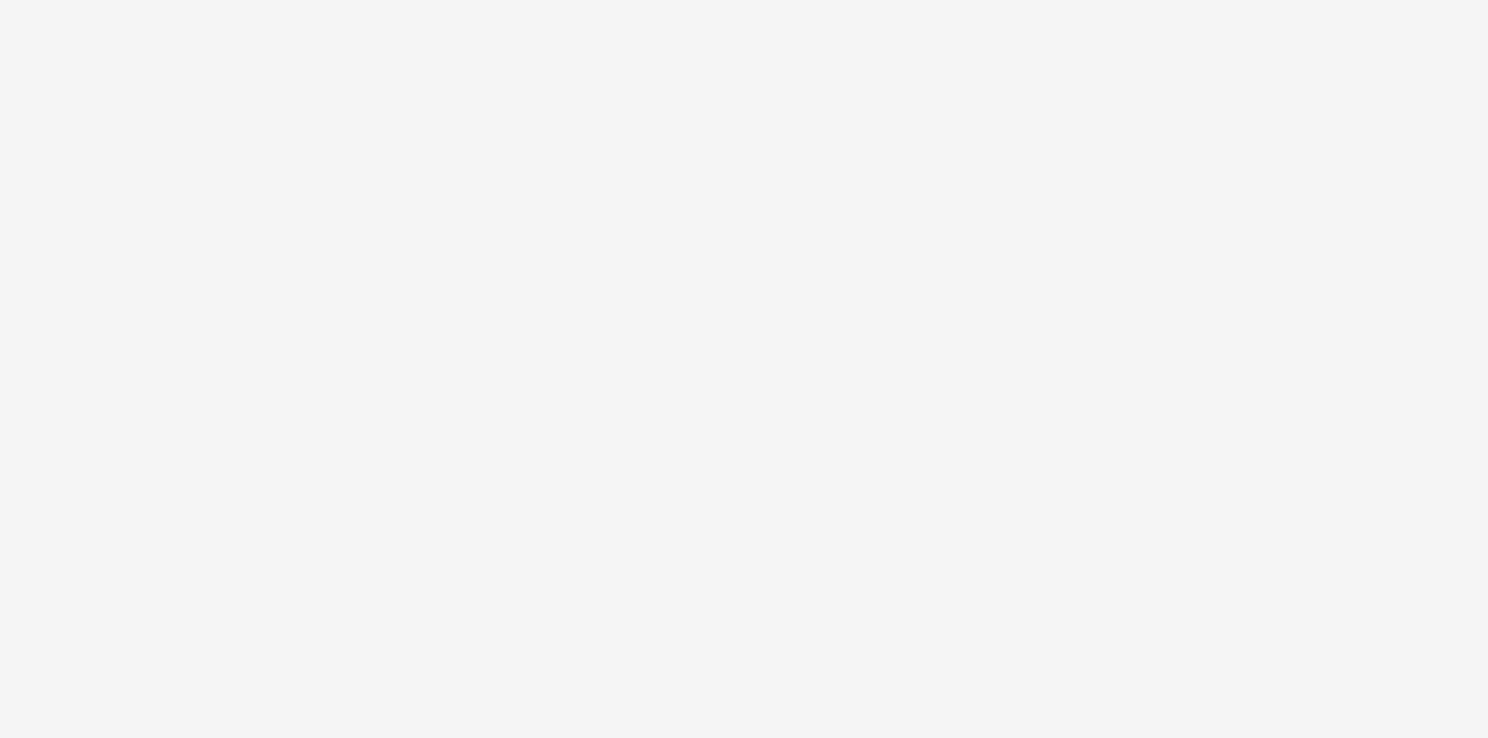 scroll, scrollTop: 0, scrollLeft: 0, axis: both 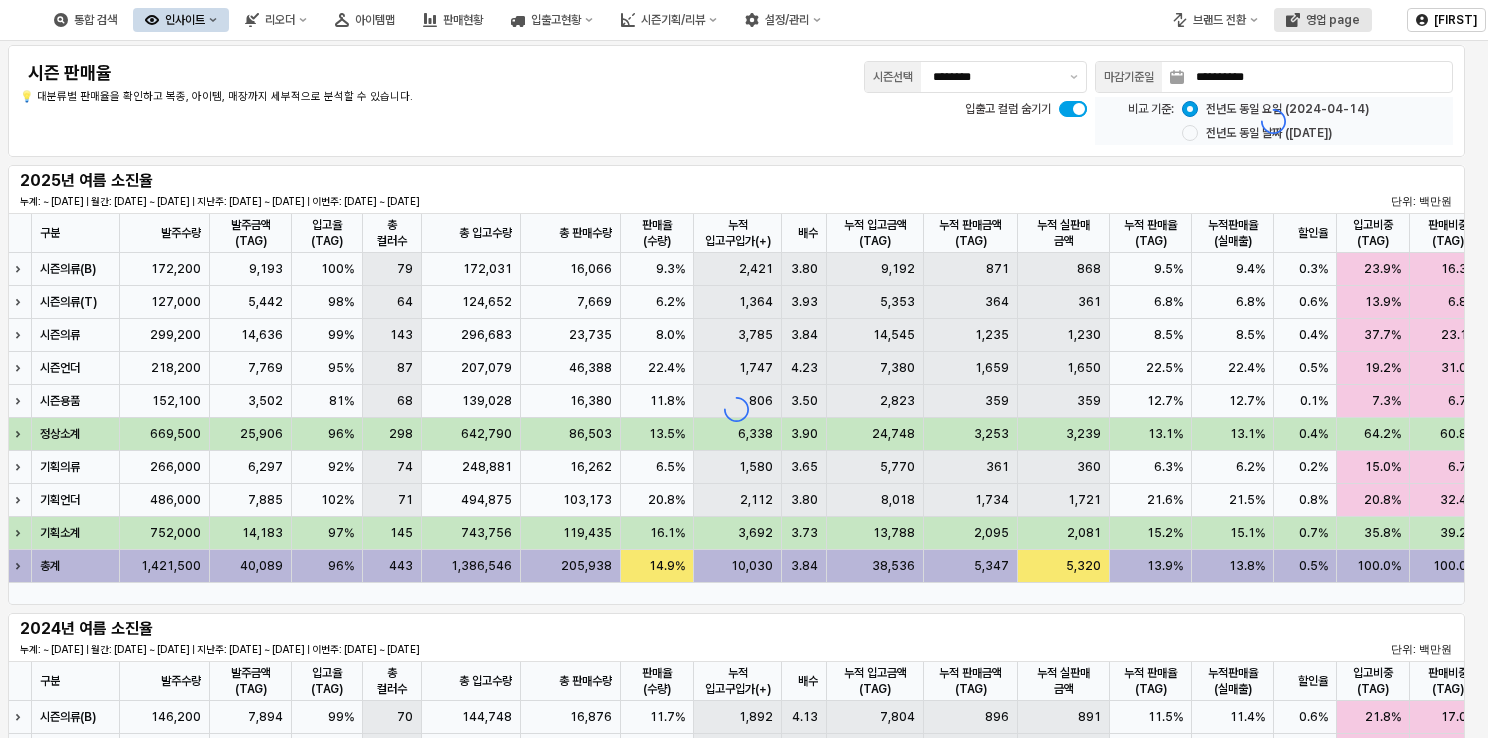 click on "영업 page" at bounding box center (1333, 20) 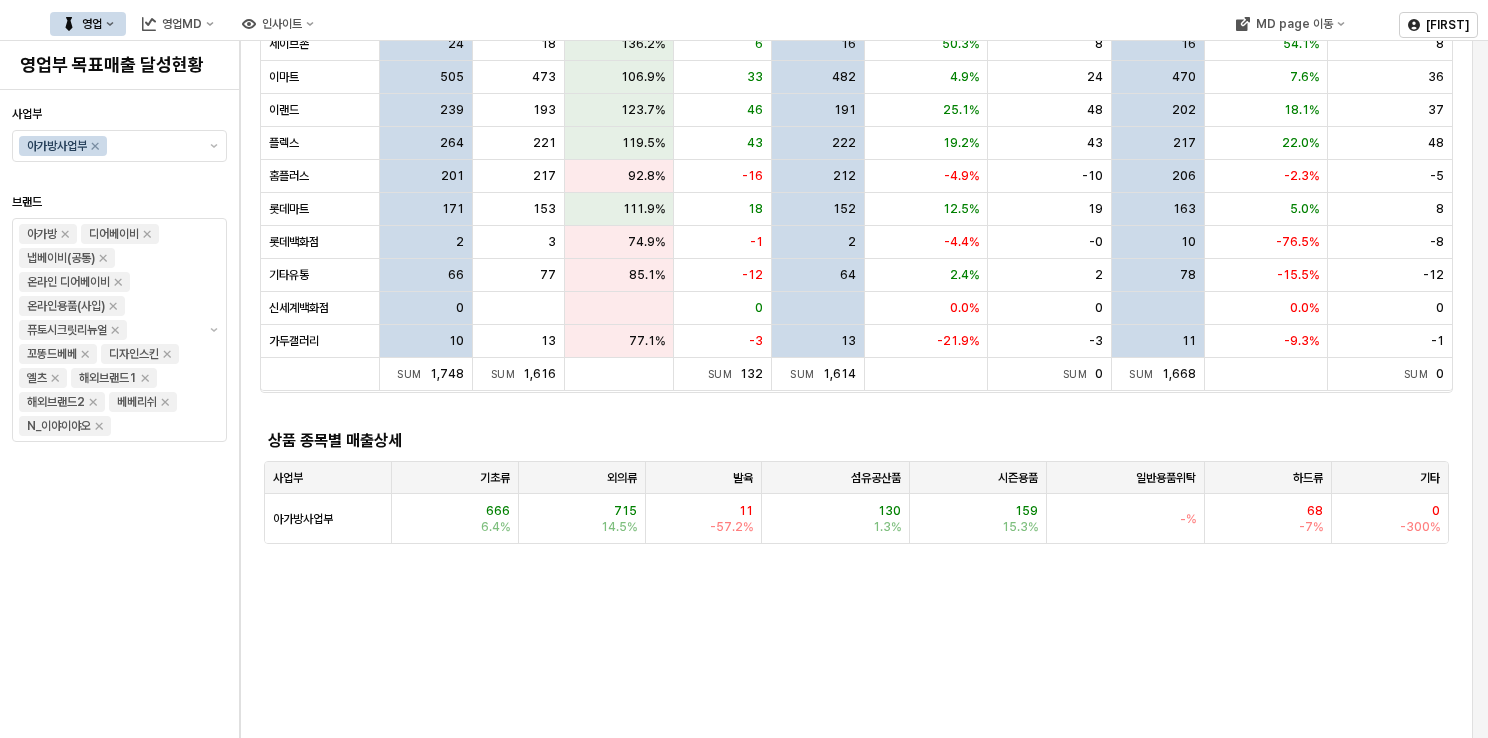 scroll, scrollTop: 300, scrollLeft: 0, axis: vertical 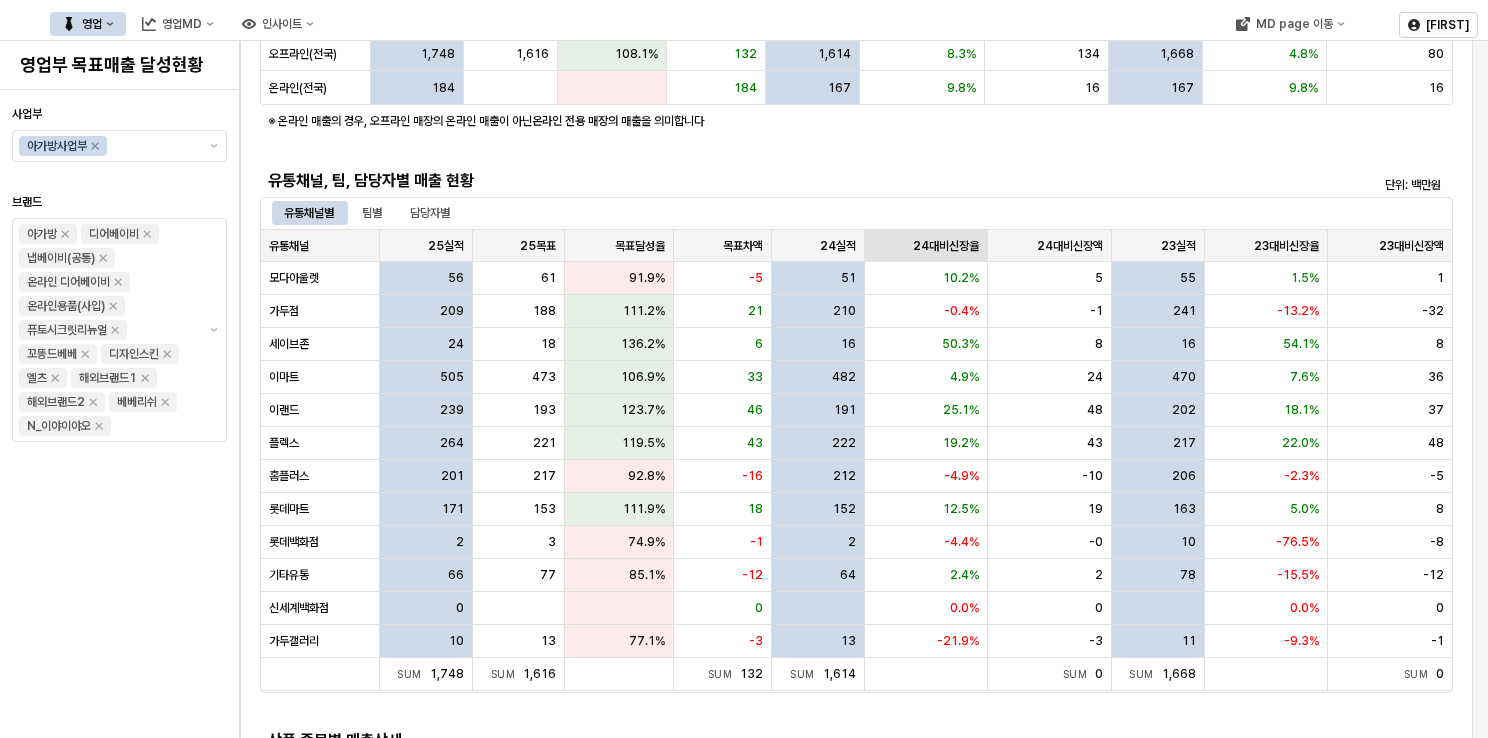 click on "24대비신장율 24대비신장율" at bounding box center (927, 246) 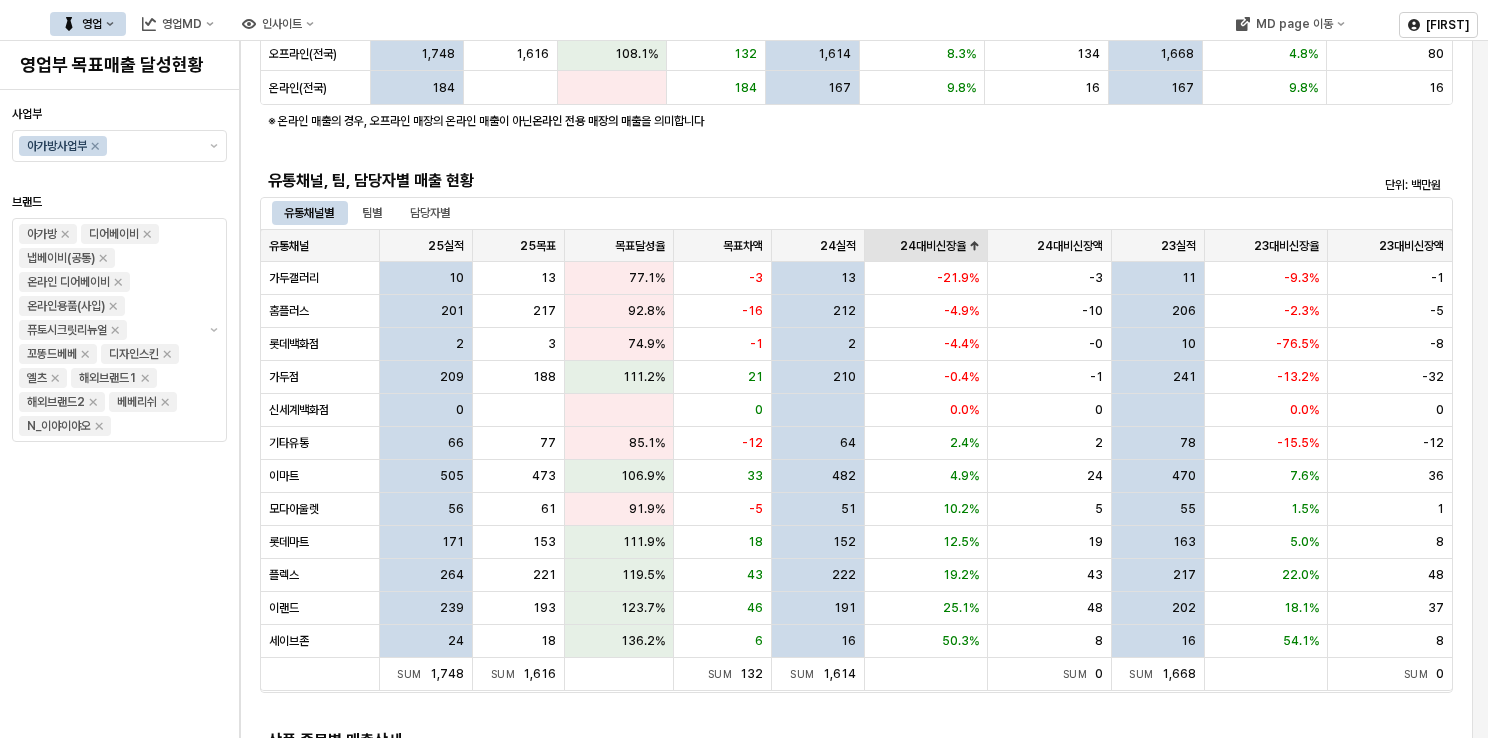 click on "24대비신장율 24대비신장율" at bounding box center (927, 246) 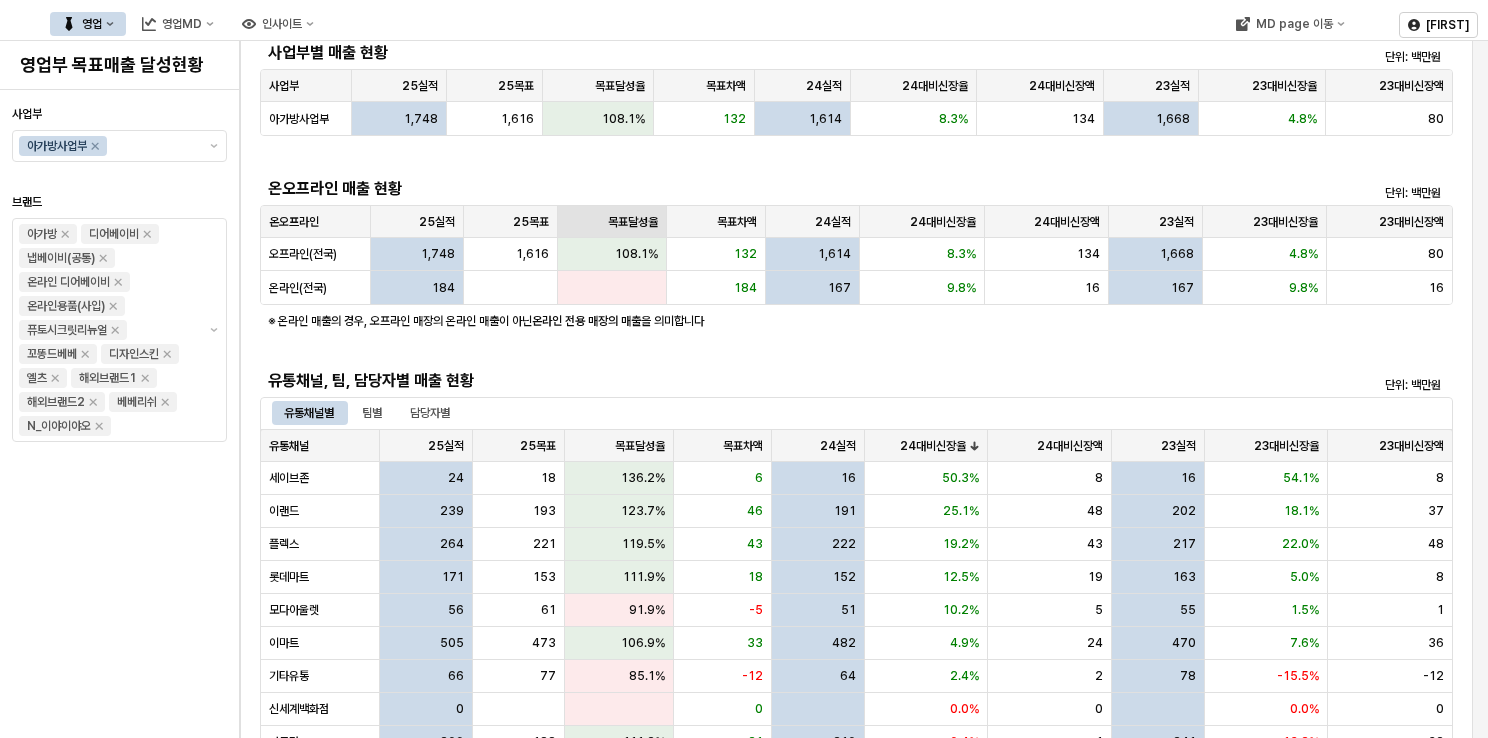 scroll, scrollTop: 0, scrollLeft: 0, axis: both 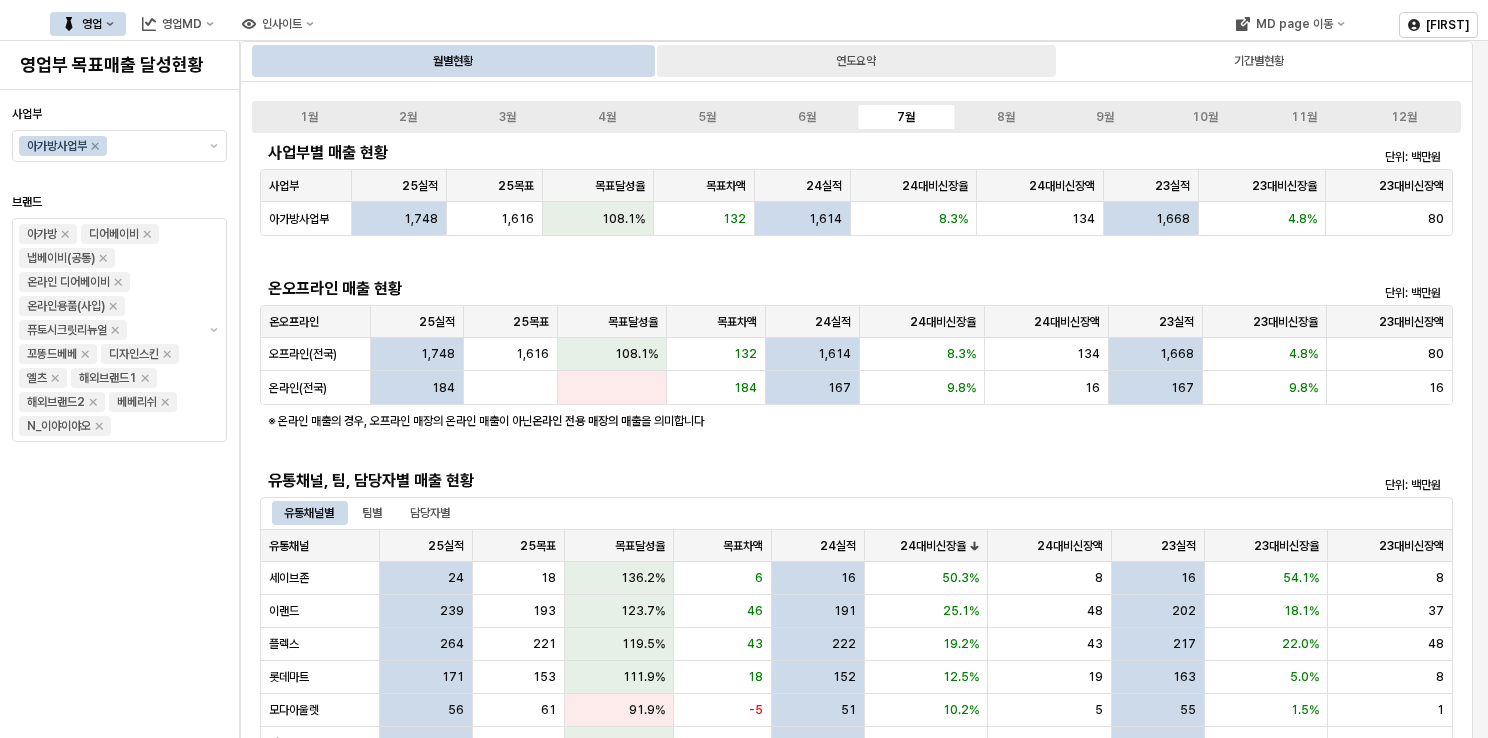 click on "연도요약" at bounding box center (856, 61) 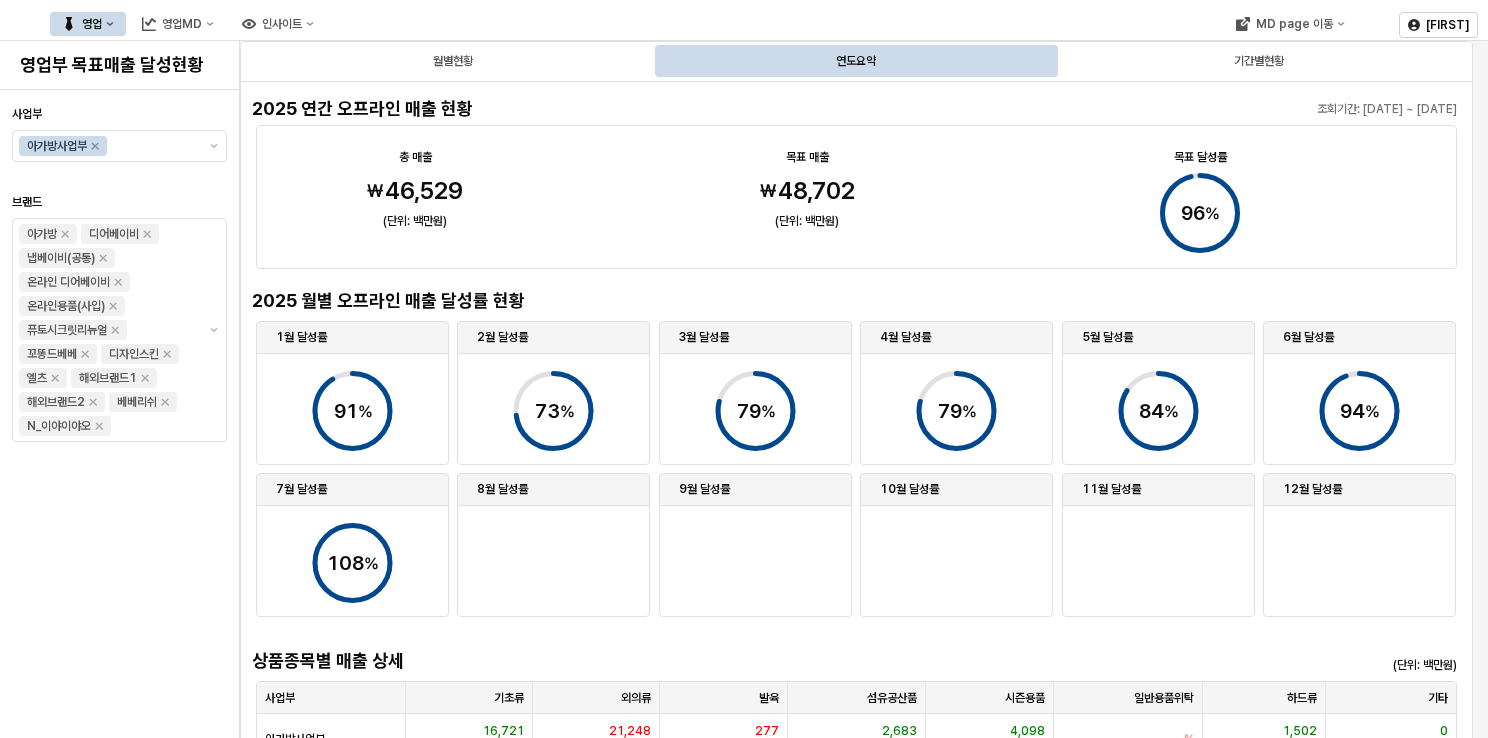 scroll, scrollTop: 300, scrollLeft: 0, axis: vertical 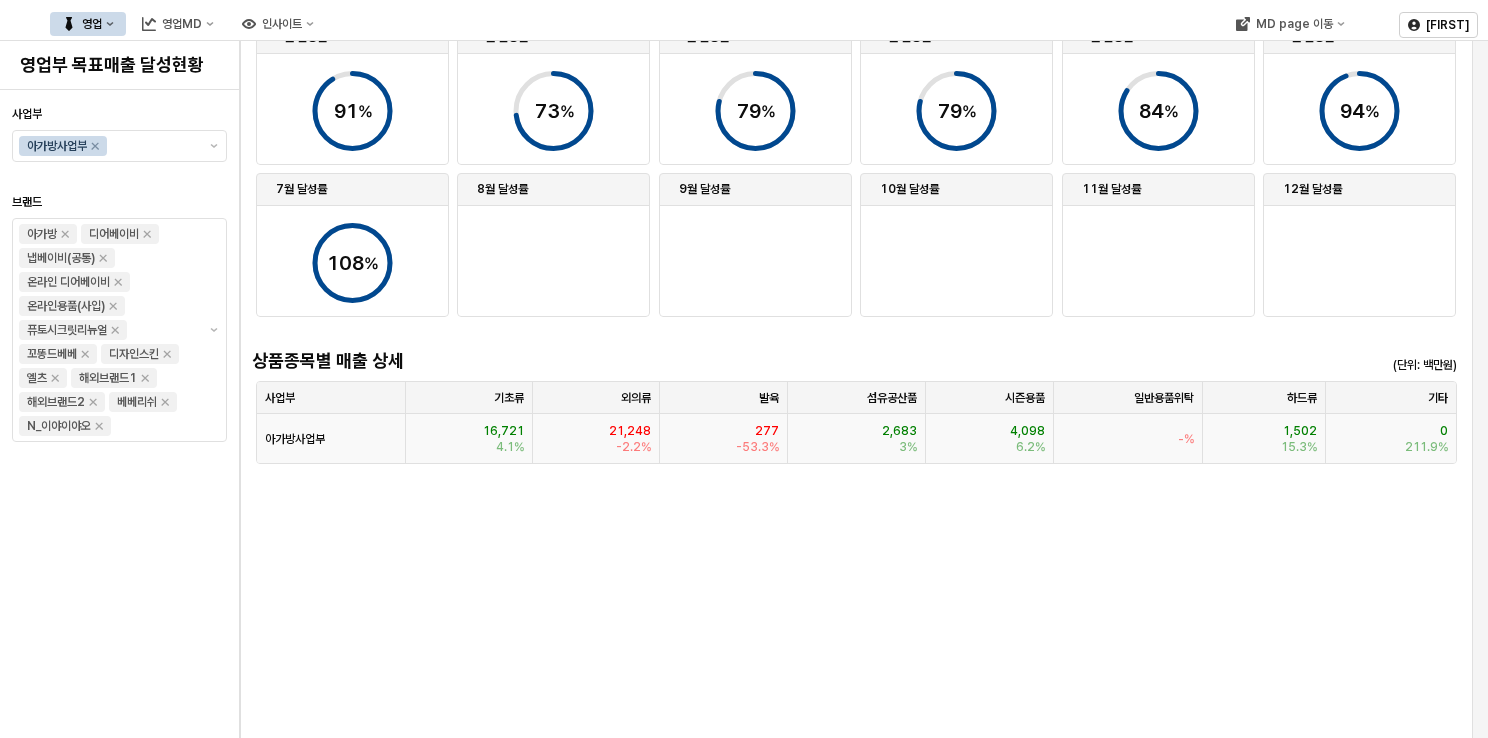 click on "-2.2%" at bounding box center [633, 447] 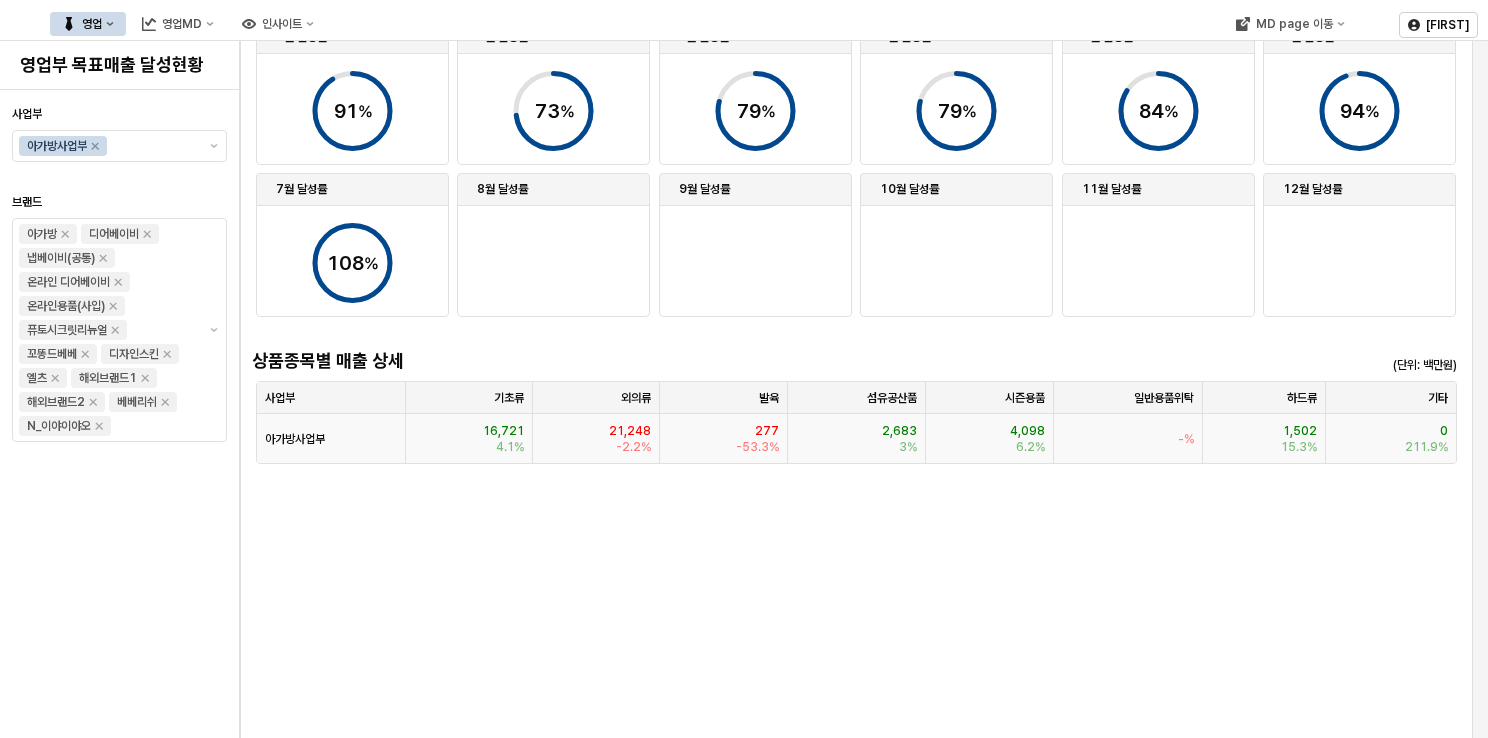 click on "4,098 6.2%" at bounding box center [990, 438] 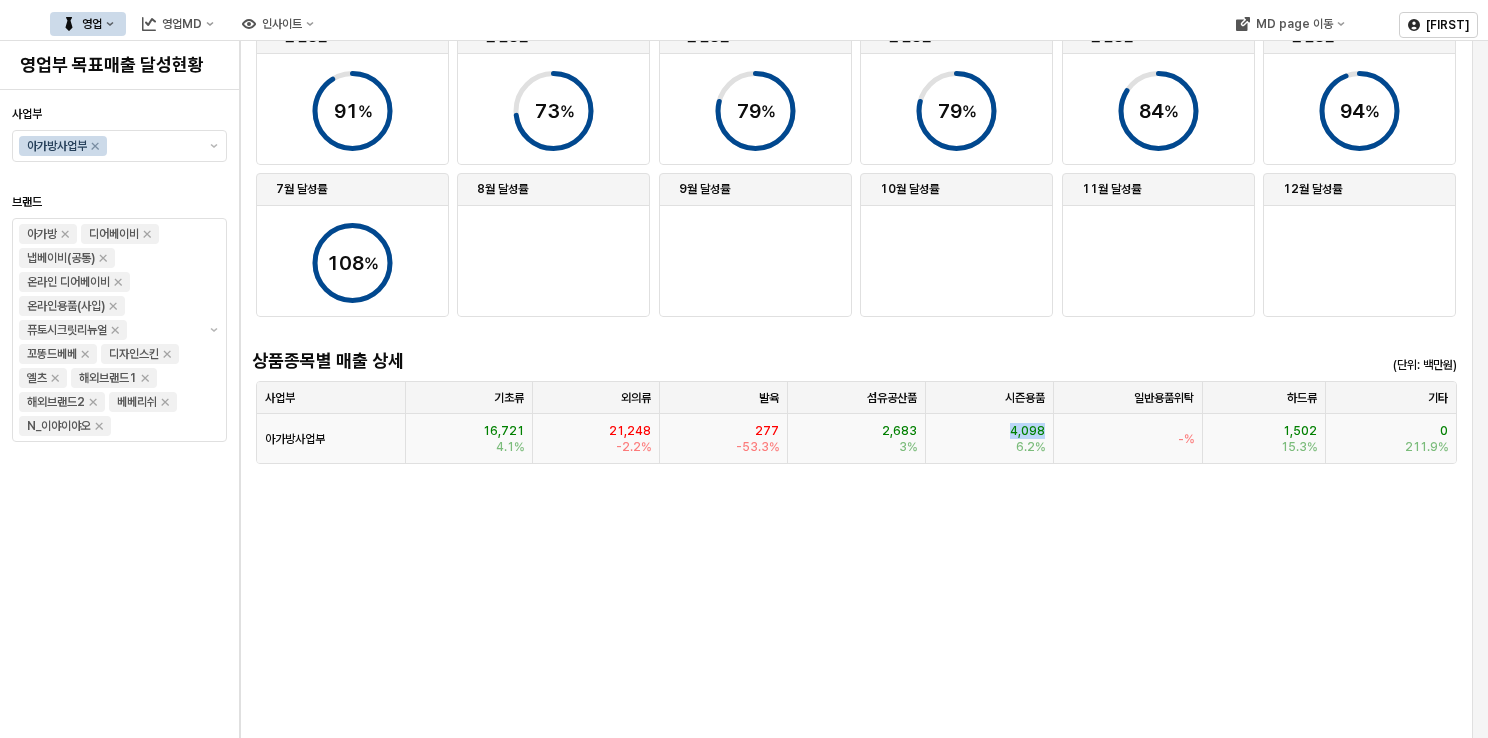 click on "4,098 6.2%" at bounding box center [990, 438] 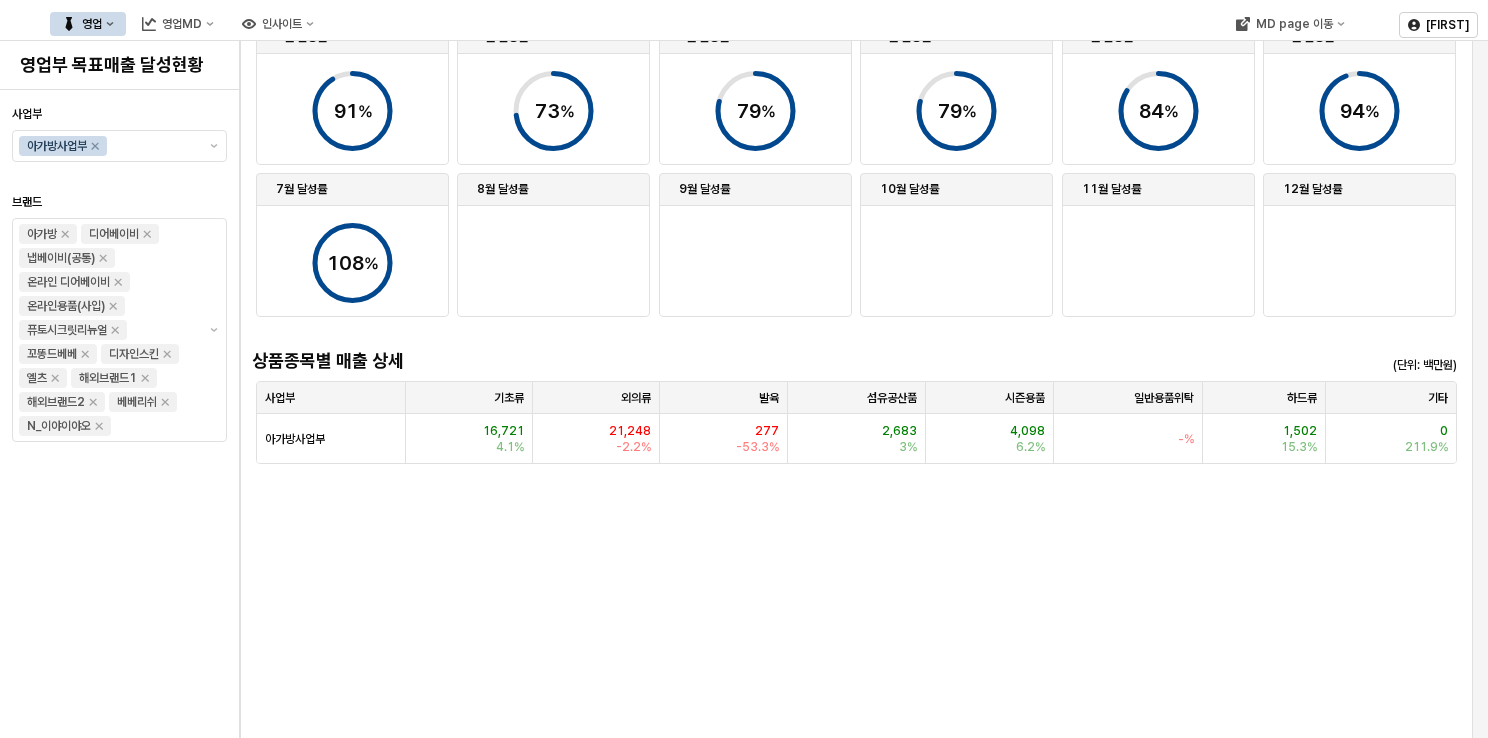 drag, startPoint x: 931, startPoint y: 448, endPoint x: 645, endPoint y: 498, distance: 290.33774 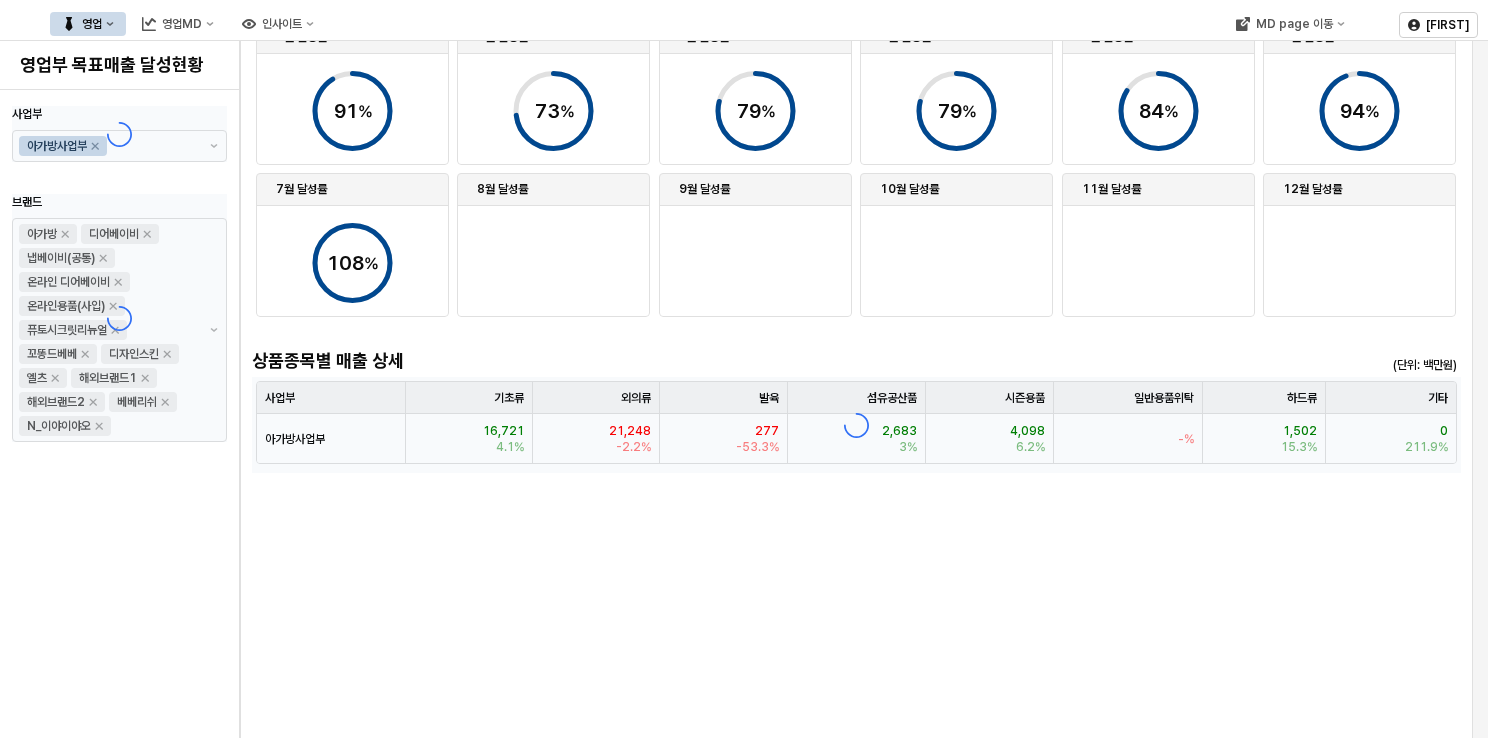 click at bounding box center [856, 425] 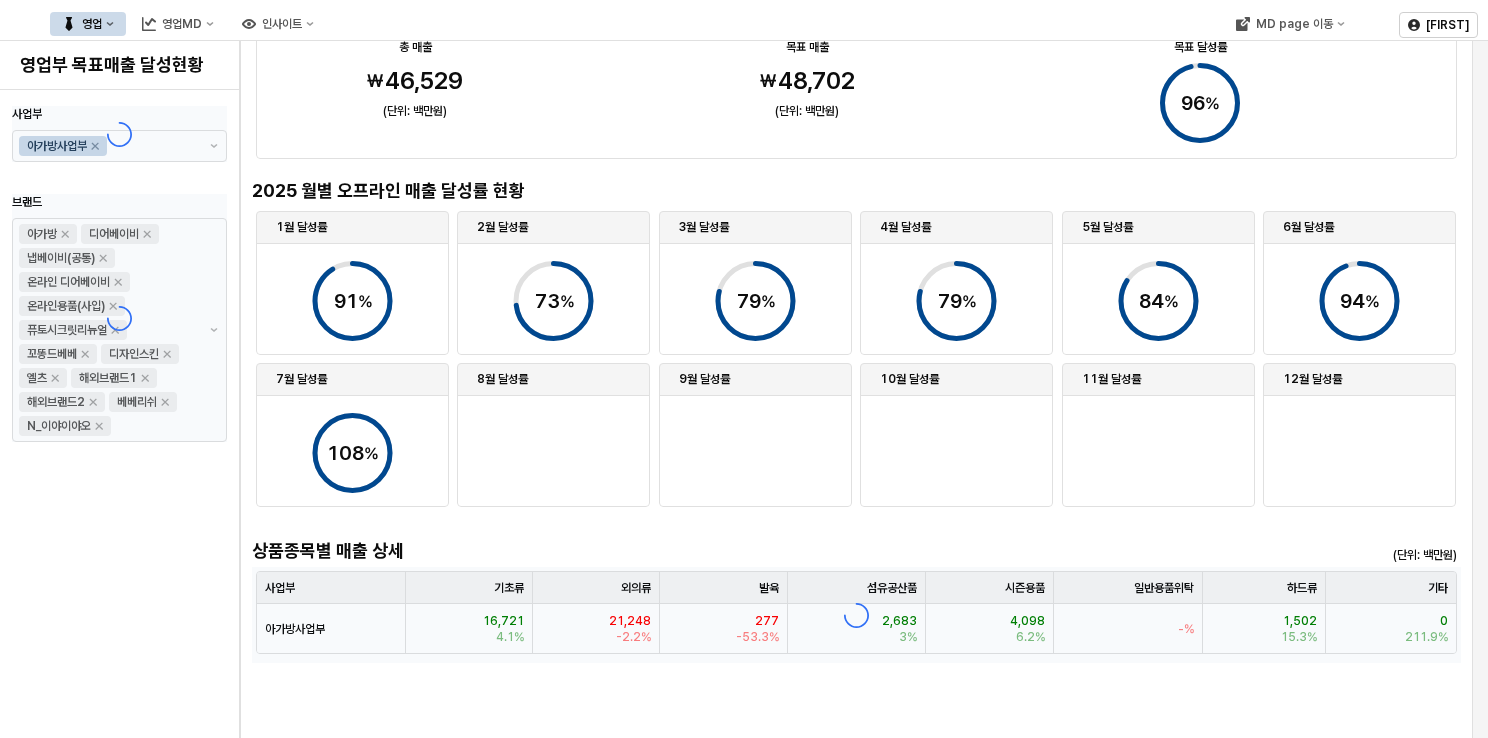 scroll, scrollTop: 0, scrollLeft: 0, axis: both 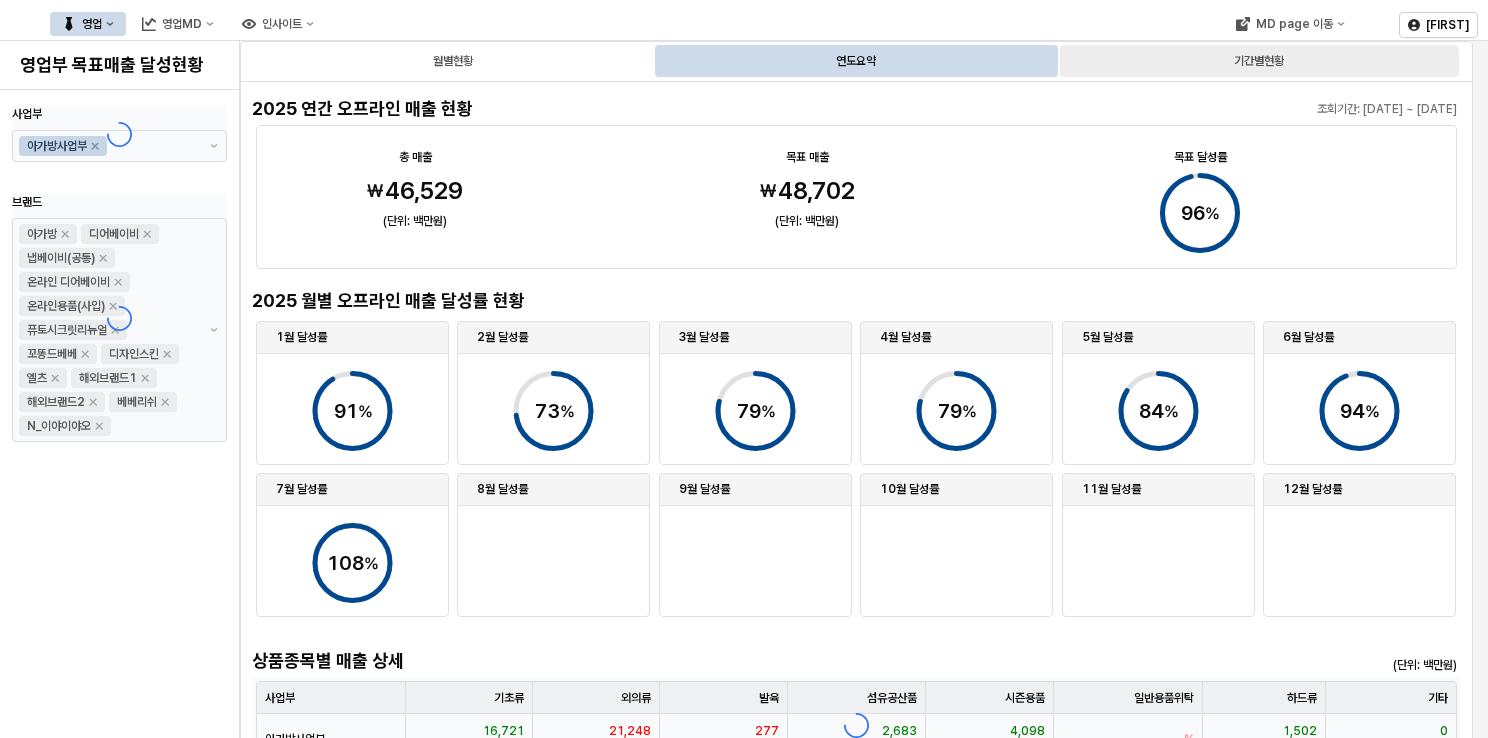click on "기간별현황" at bounding box center [1259, 61] 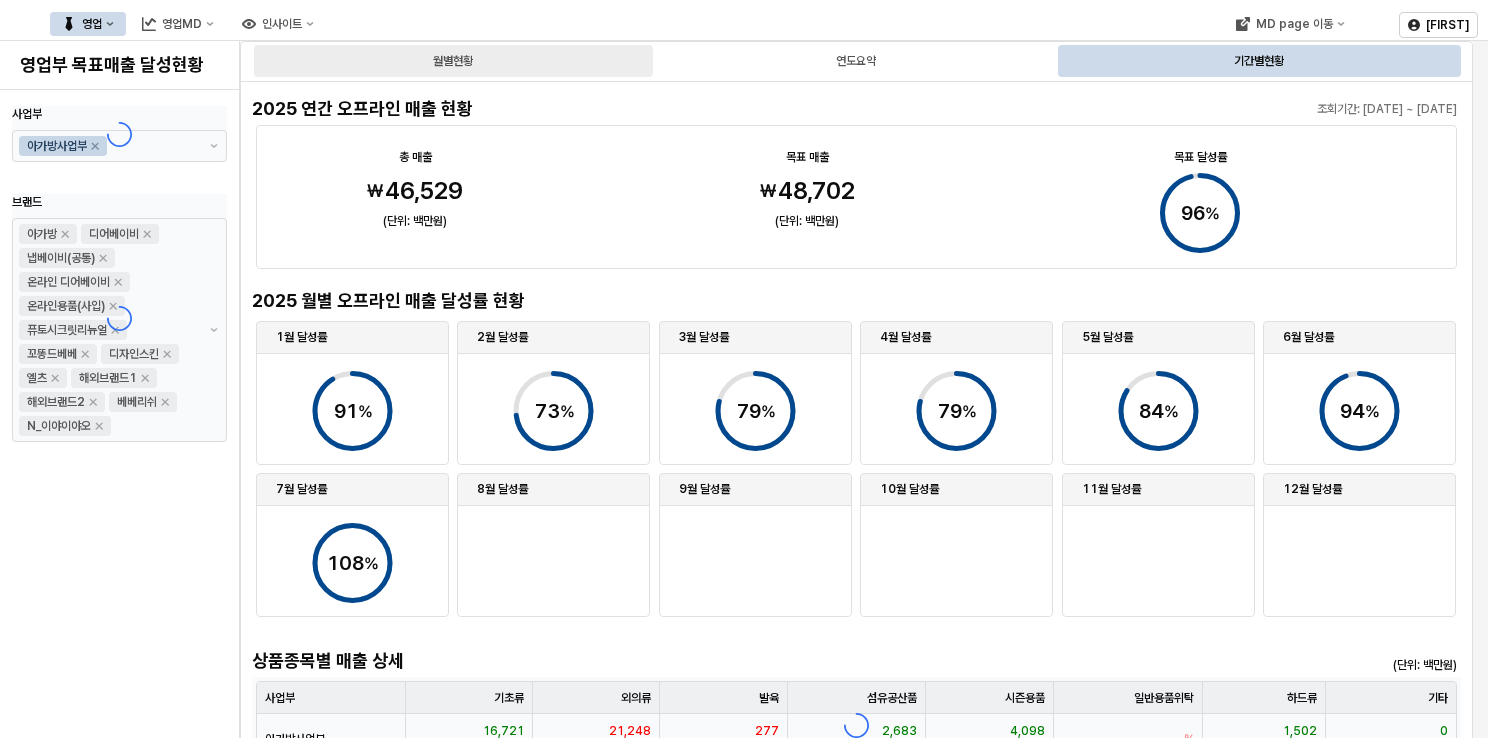 click on "월별현황" at bounding box center [453, 61] 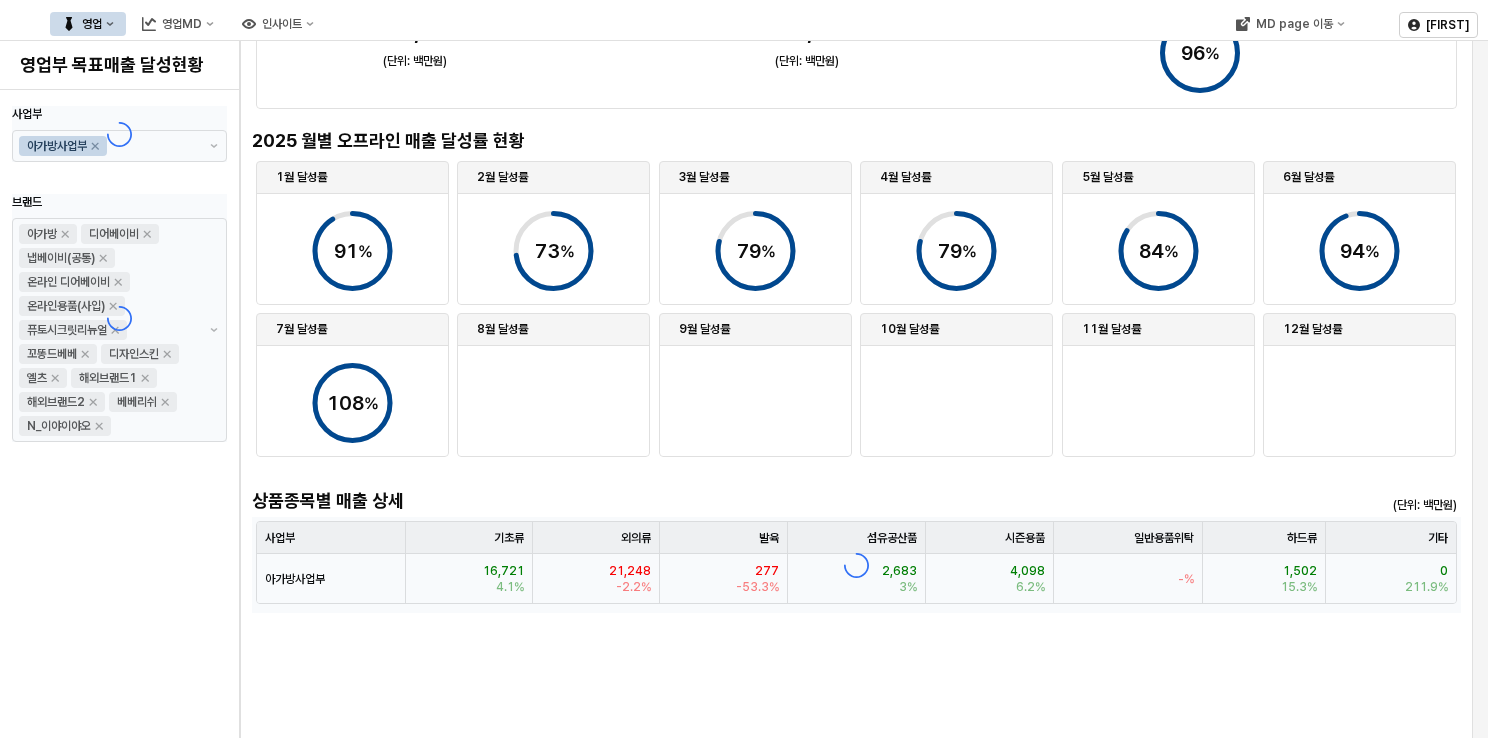 scroll, scrollTop: 0, scrollLeft: 0, axis: both 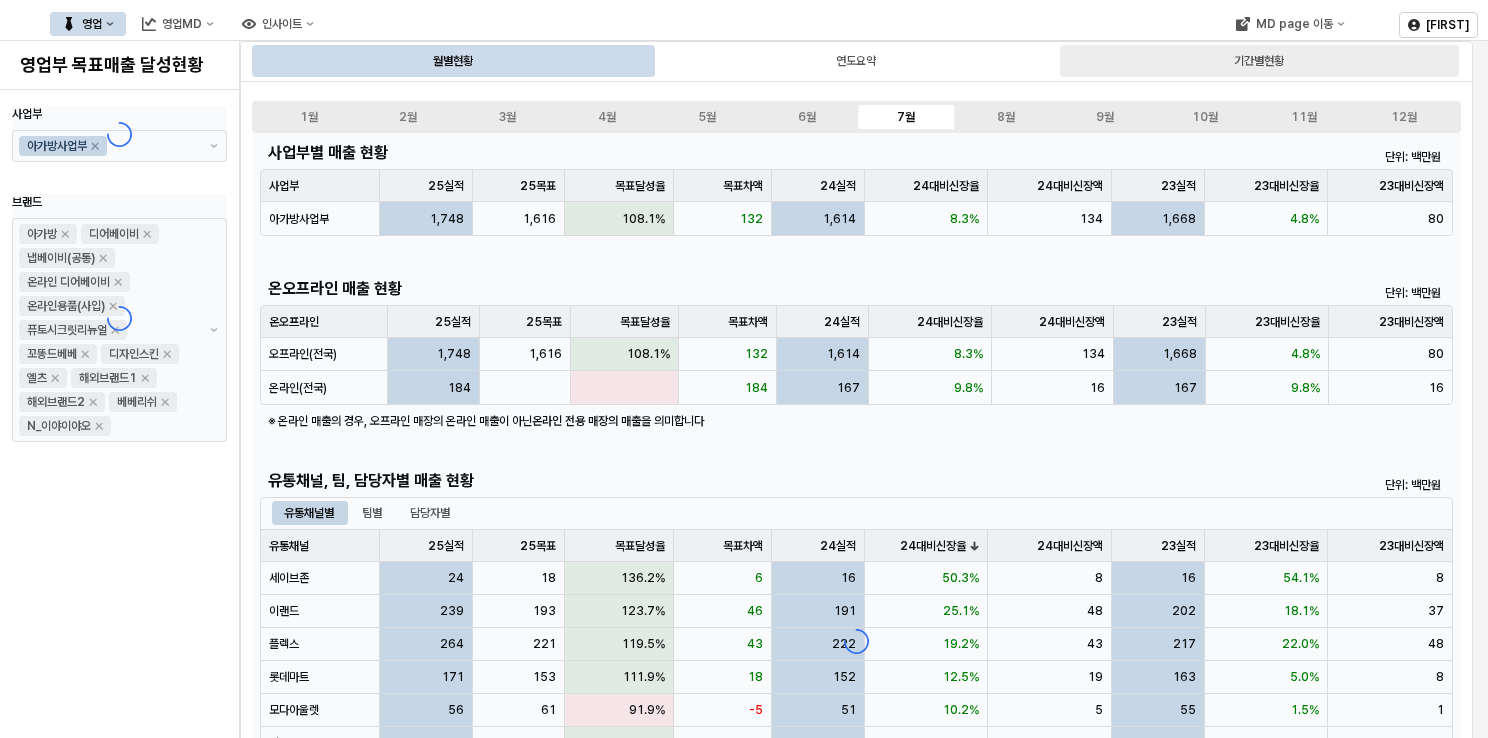 click on "기간별현황" at bounding box center [1259, 61] 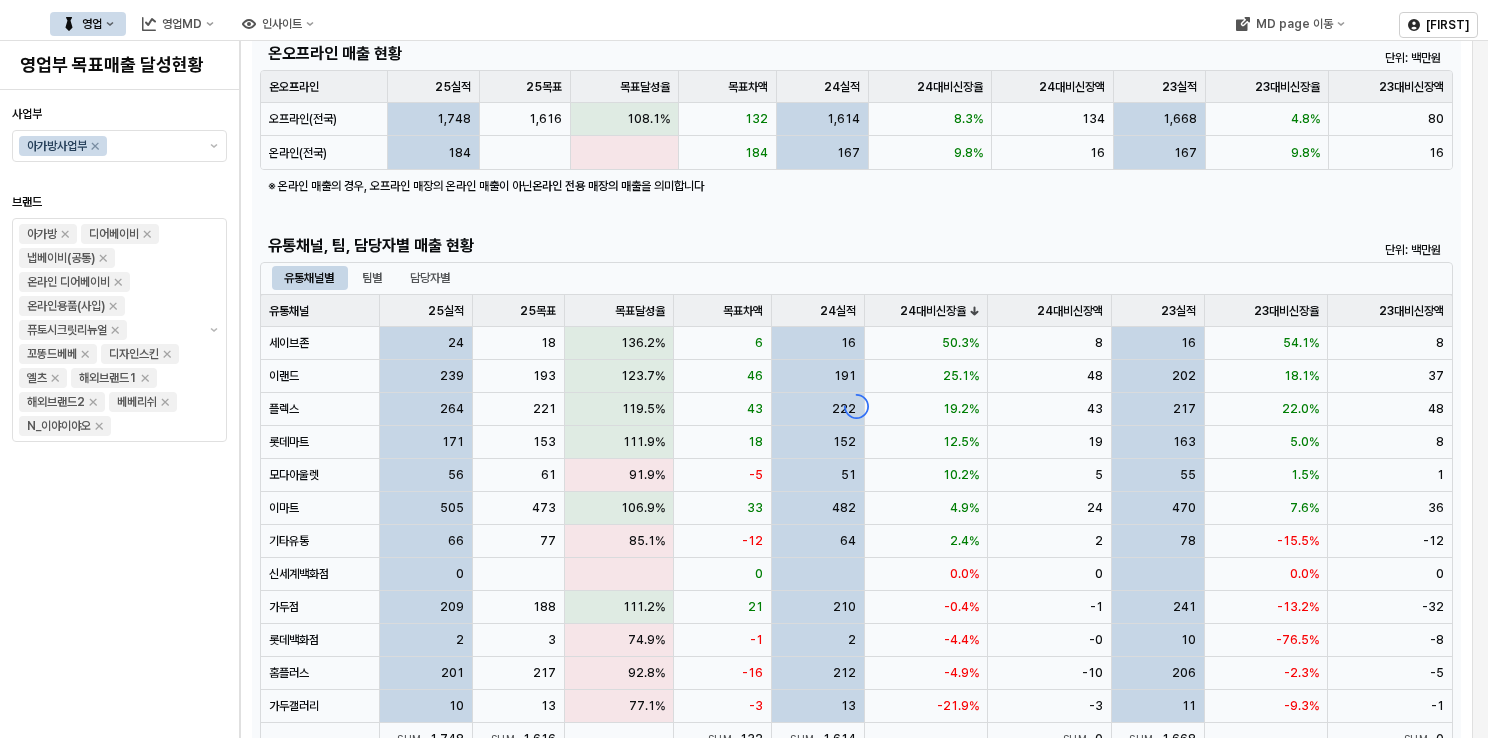 scroll, scrollTop: 200, scrollLeft: 0, axis: vertical 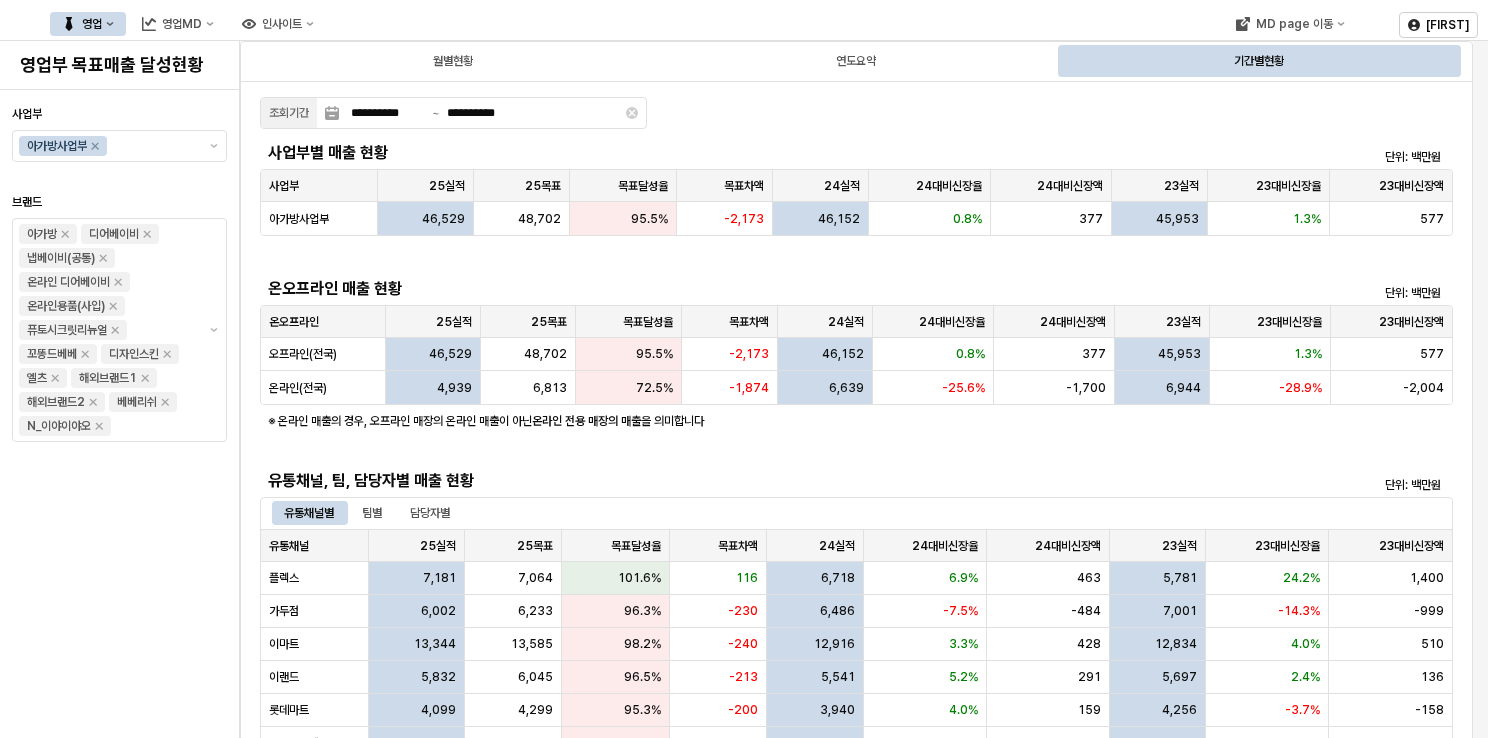 click on "유통채널, 팀, 담당자별 매출 현황" at bounding box center (707, 481) 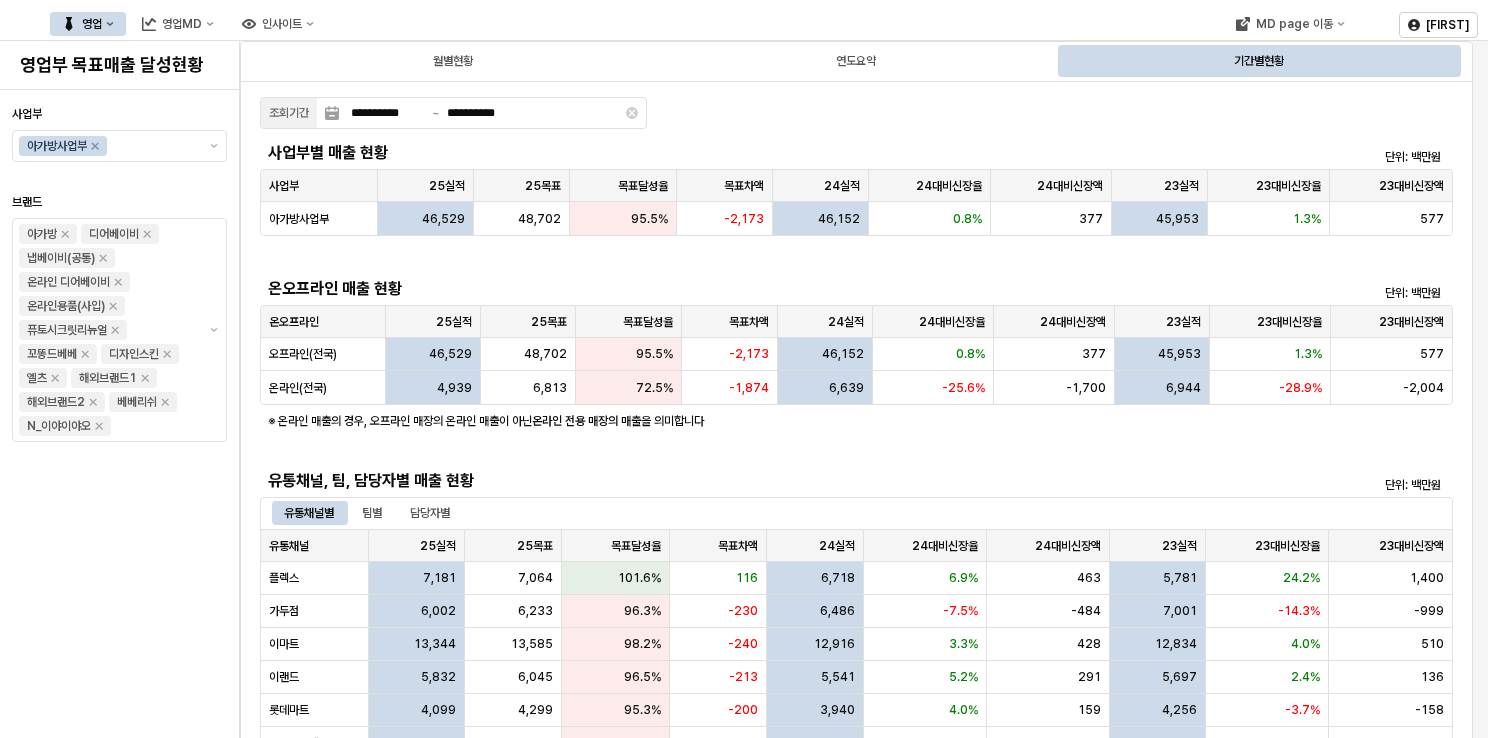 scroll, scrollTop: 100, scrollLeft: 0, axis: vertical 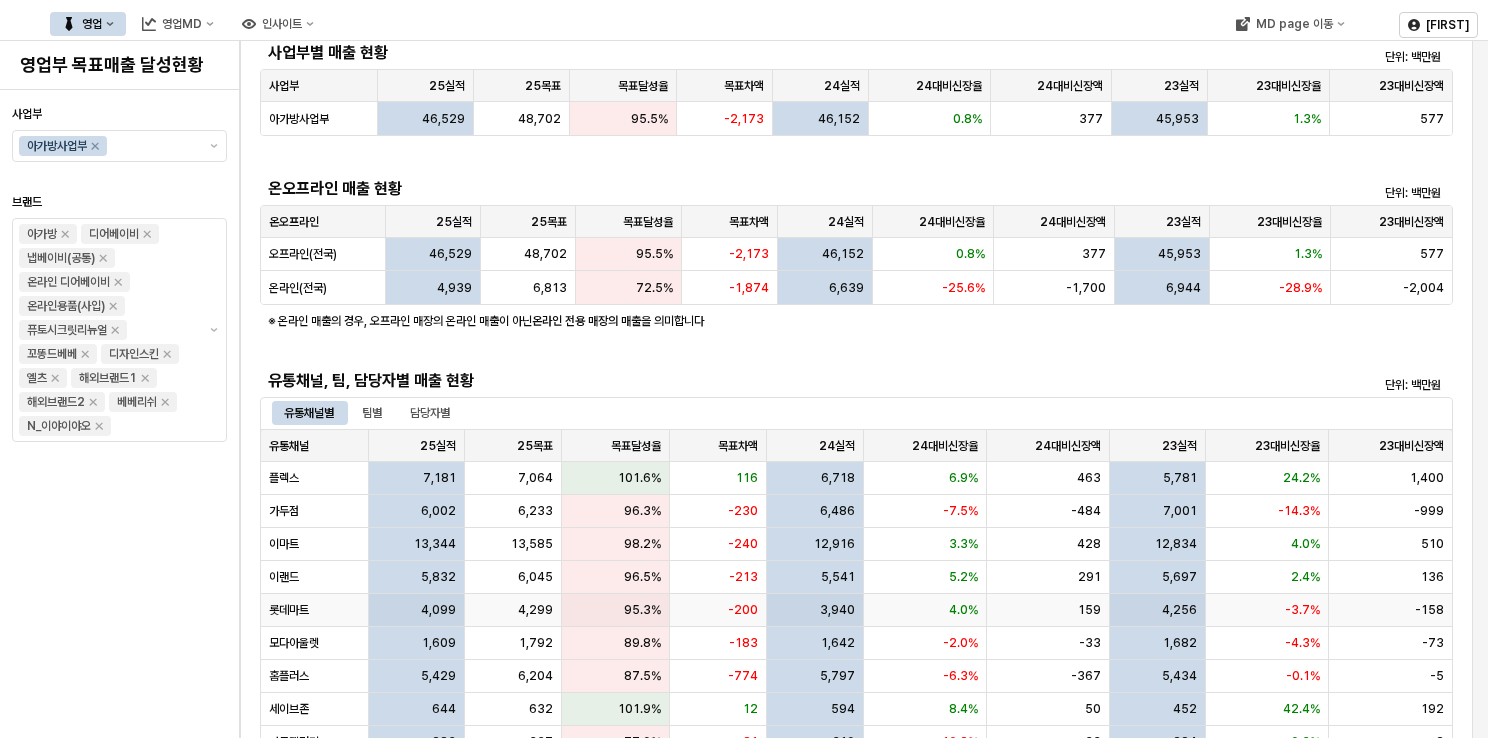 click on "159" at bounding box center [1048, 610] 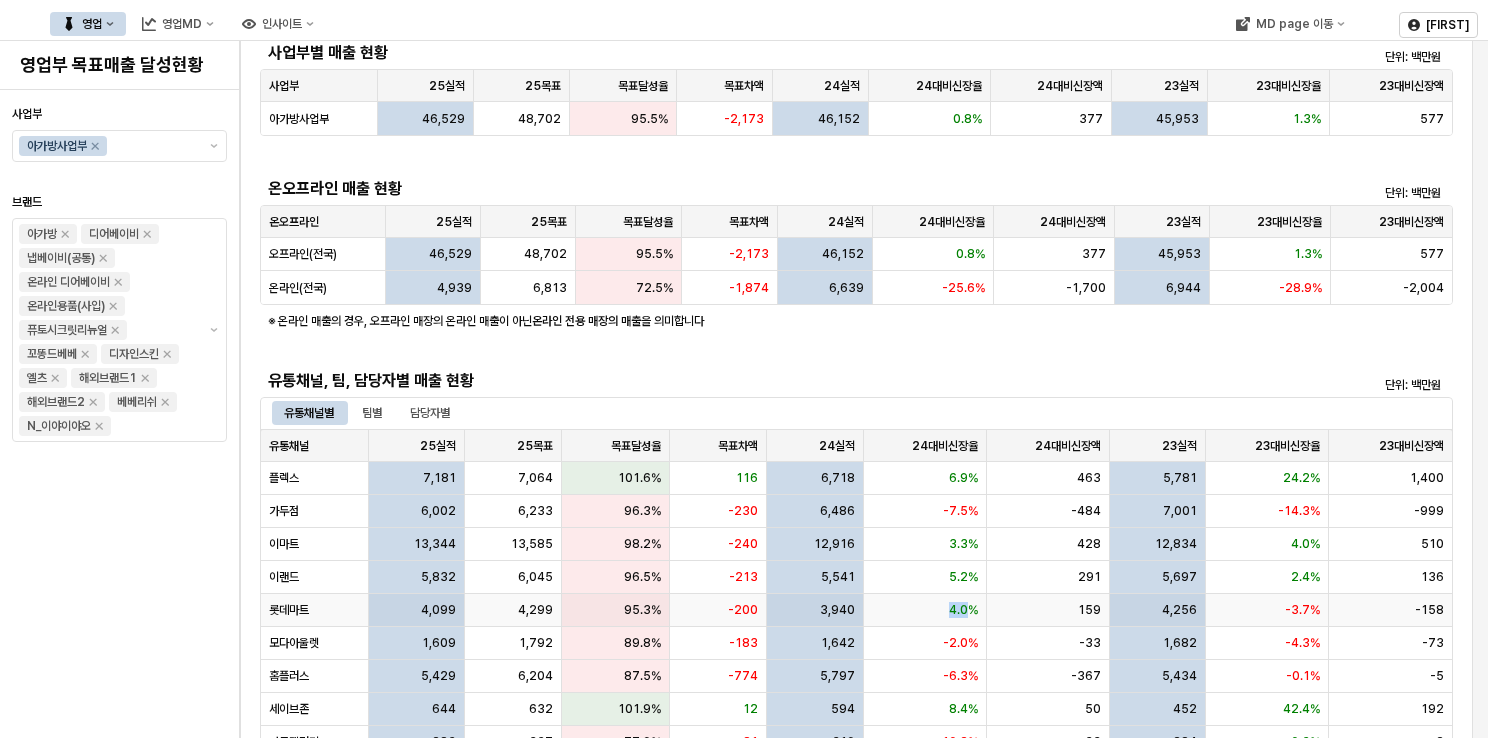 click on "4.0%" at bounding box center [925, 610] 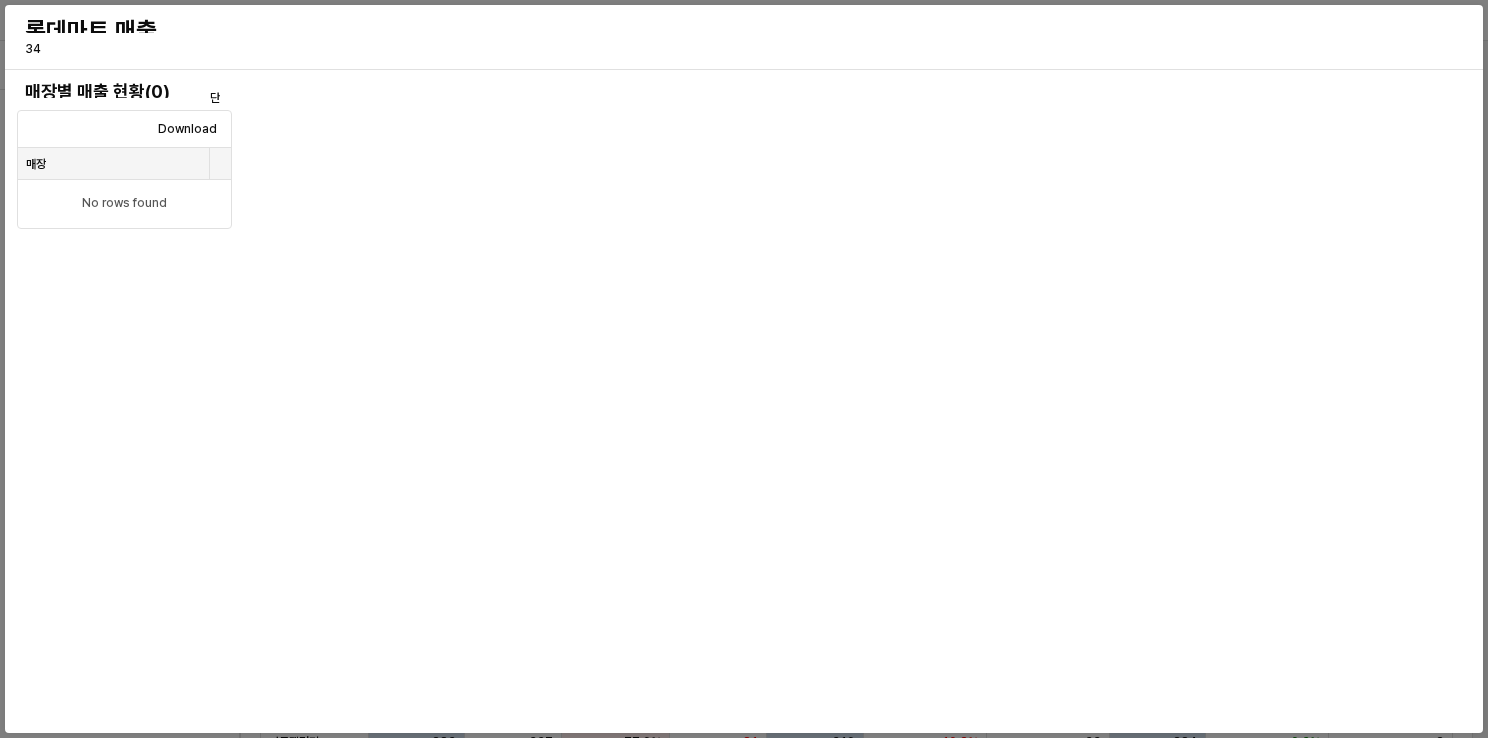 drag, startPoint x: 920, startPoint y: 599, endPoint x: 685, endPoint y: 619, distance: 235.84953 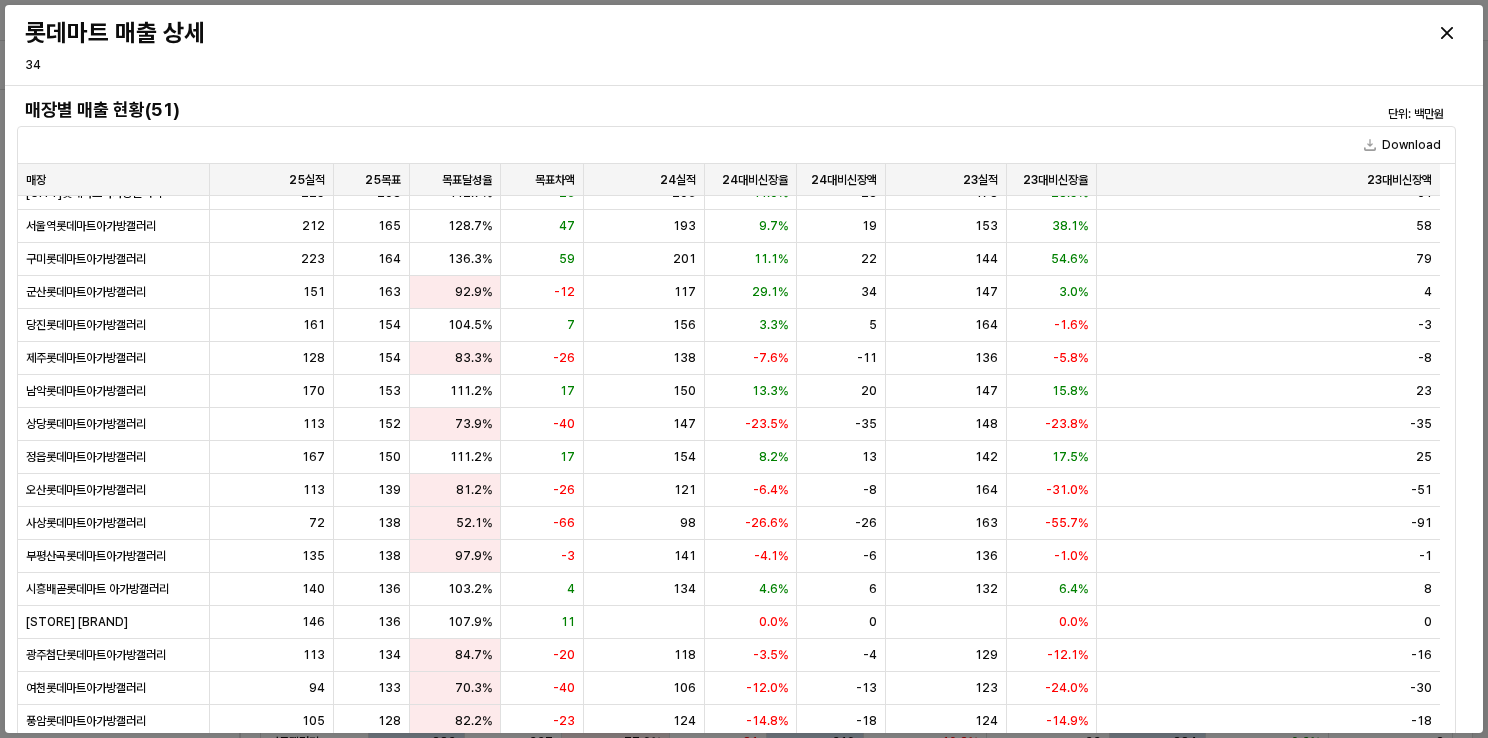 scroll, scrollTop: 0, scrollLeft: 0, axis: both 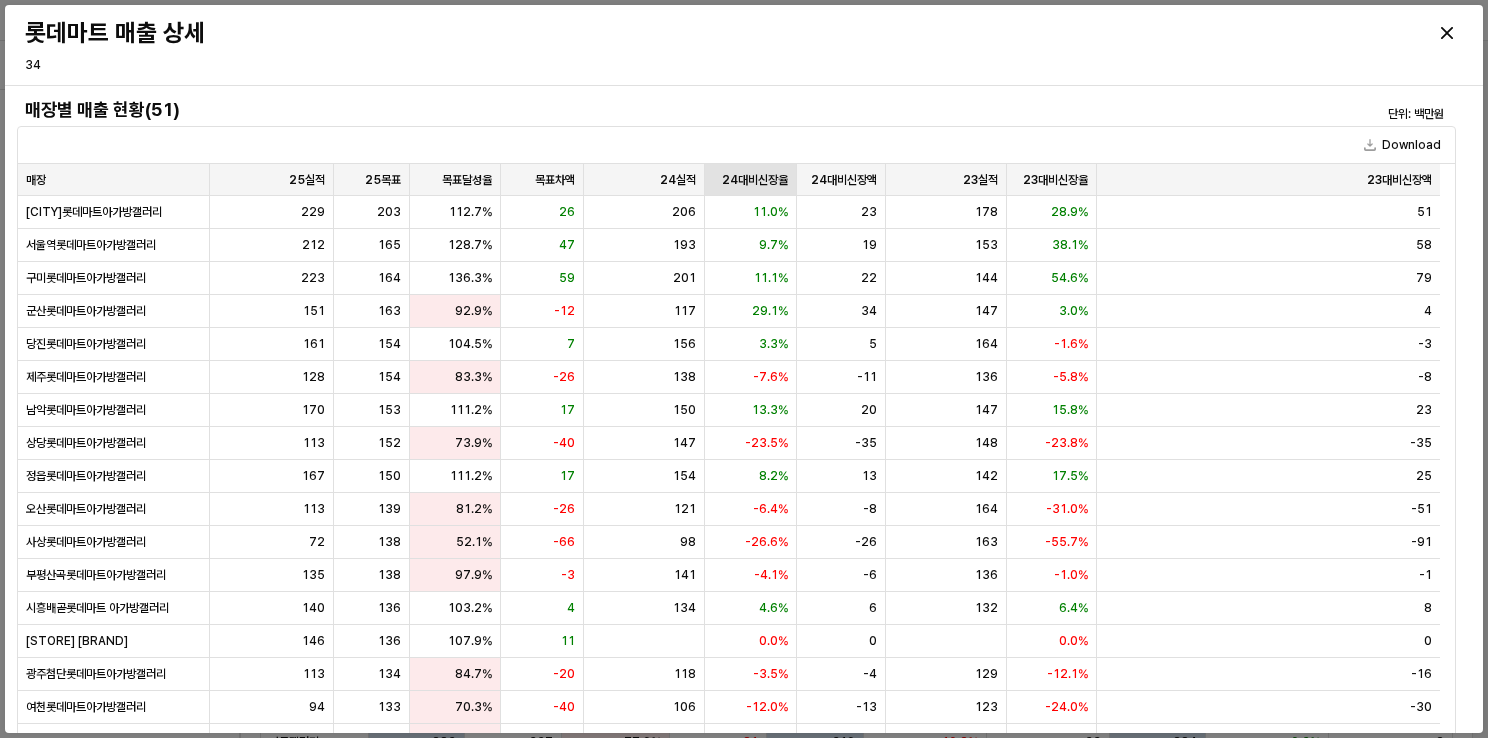 click on "24대비신장율 24대비신장율" at bounding box center [750, 180] 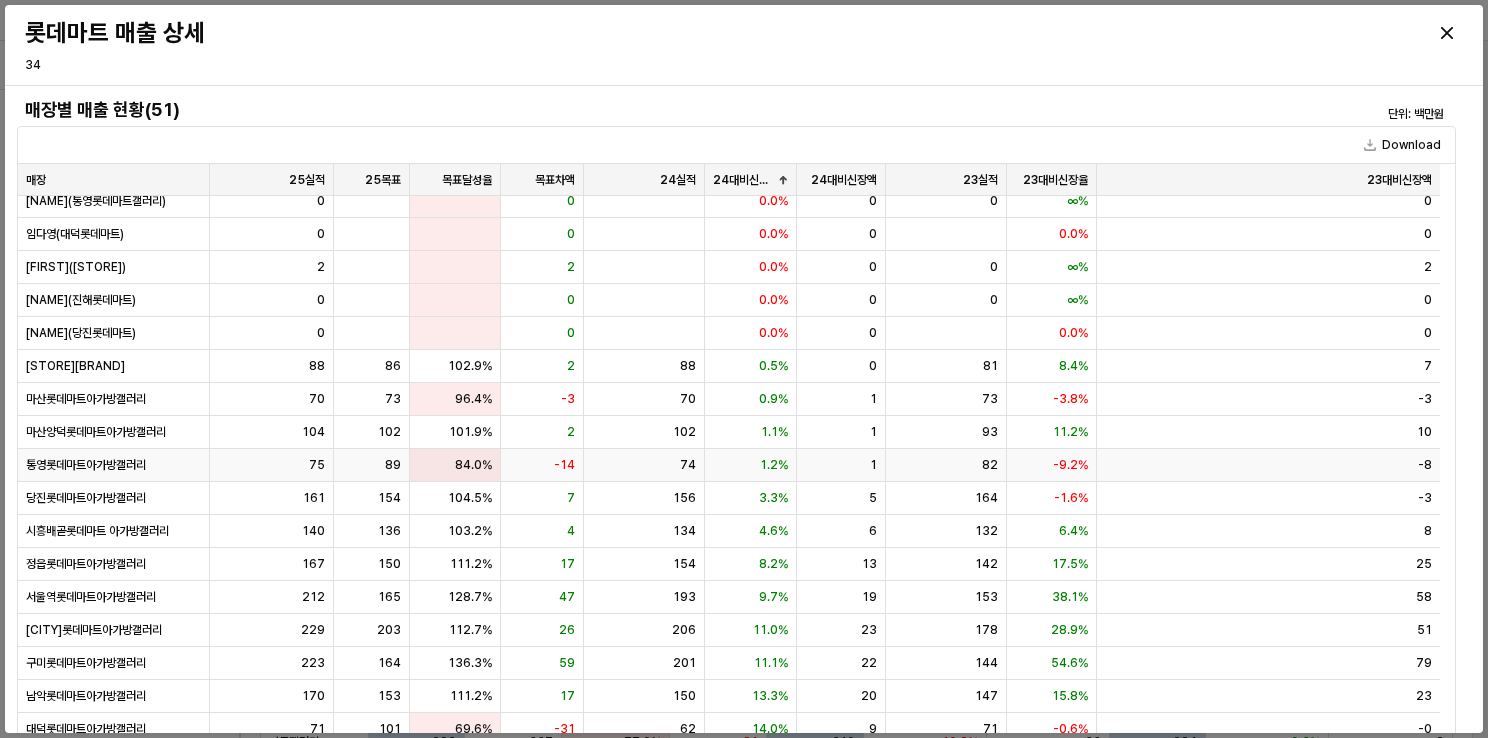 scroll, scrollTop: 1047, scrollLeft: 0, axis: vertical 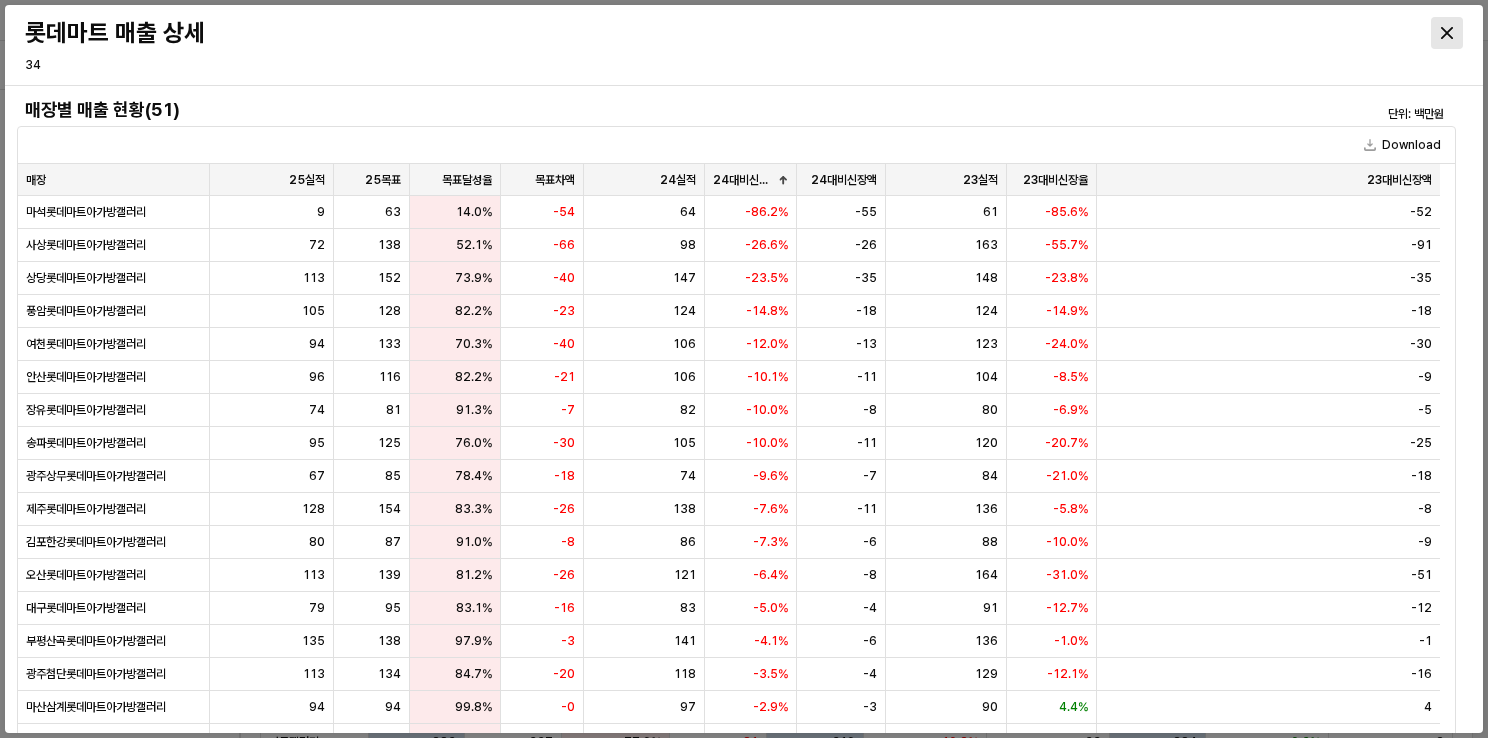 click at bounding box center [1447, 33] 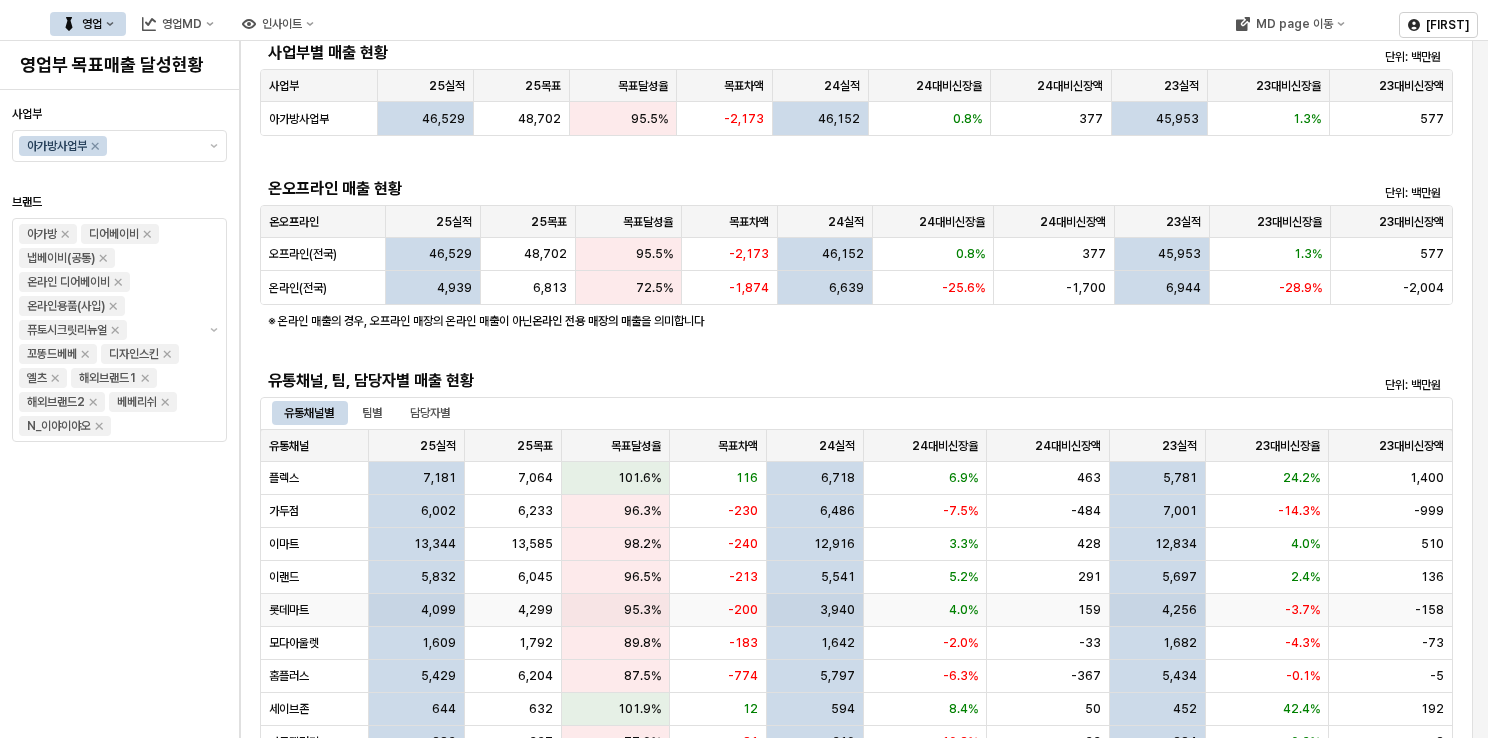 click on "4.0%" at bounding box center [925, 610] 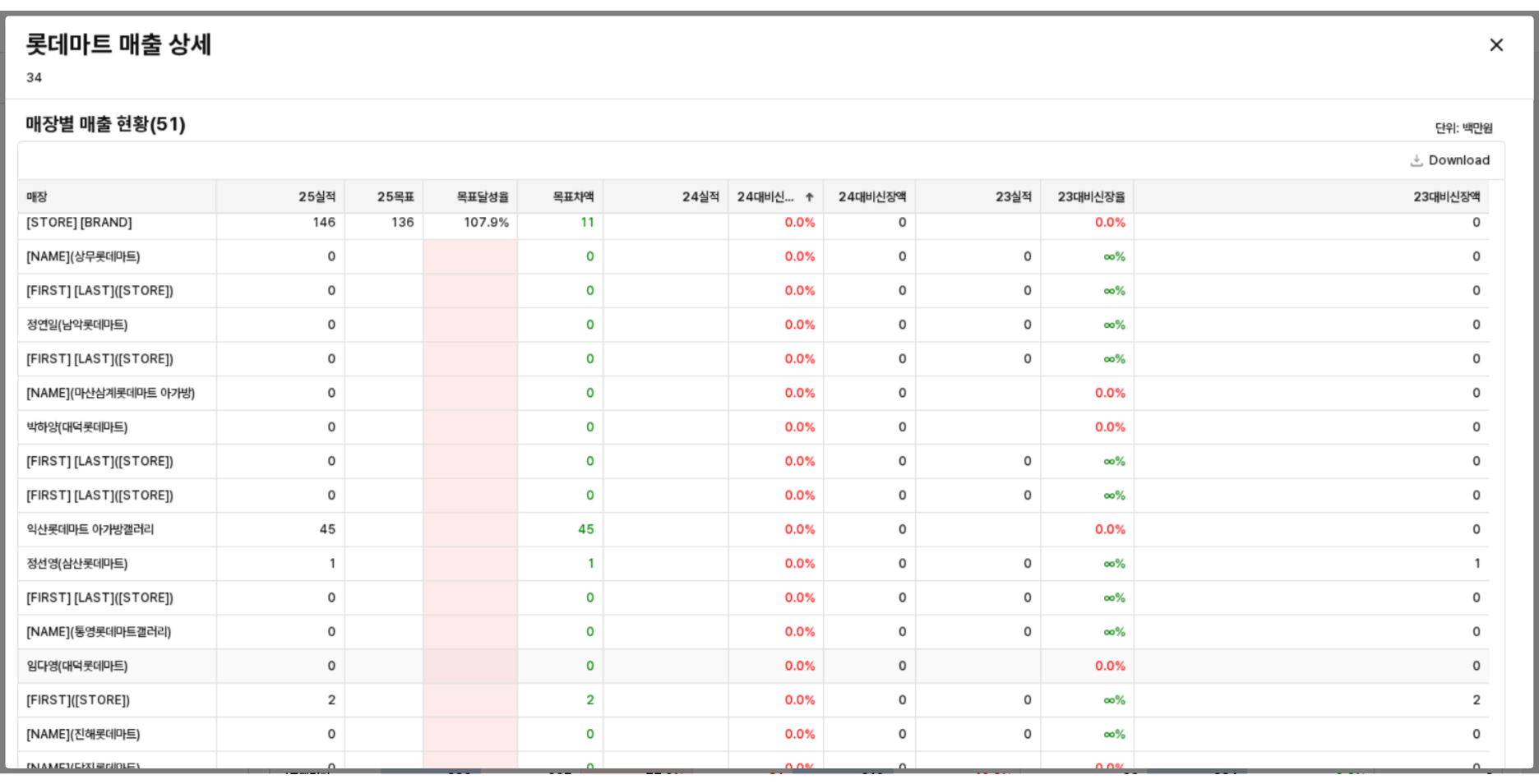 scroll, scrollTop: 493, scrollLeft: 0, axis: vertical 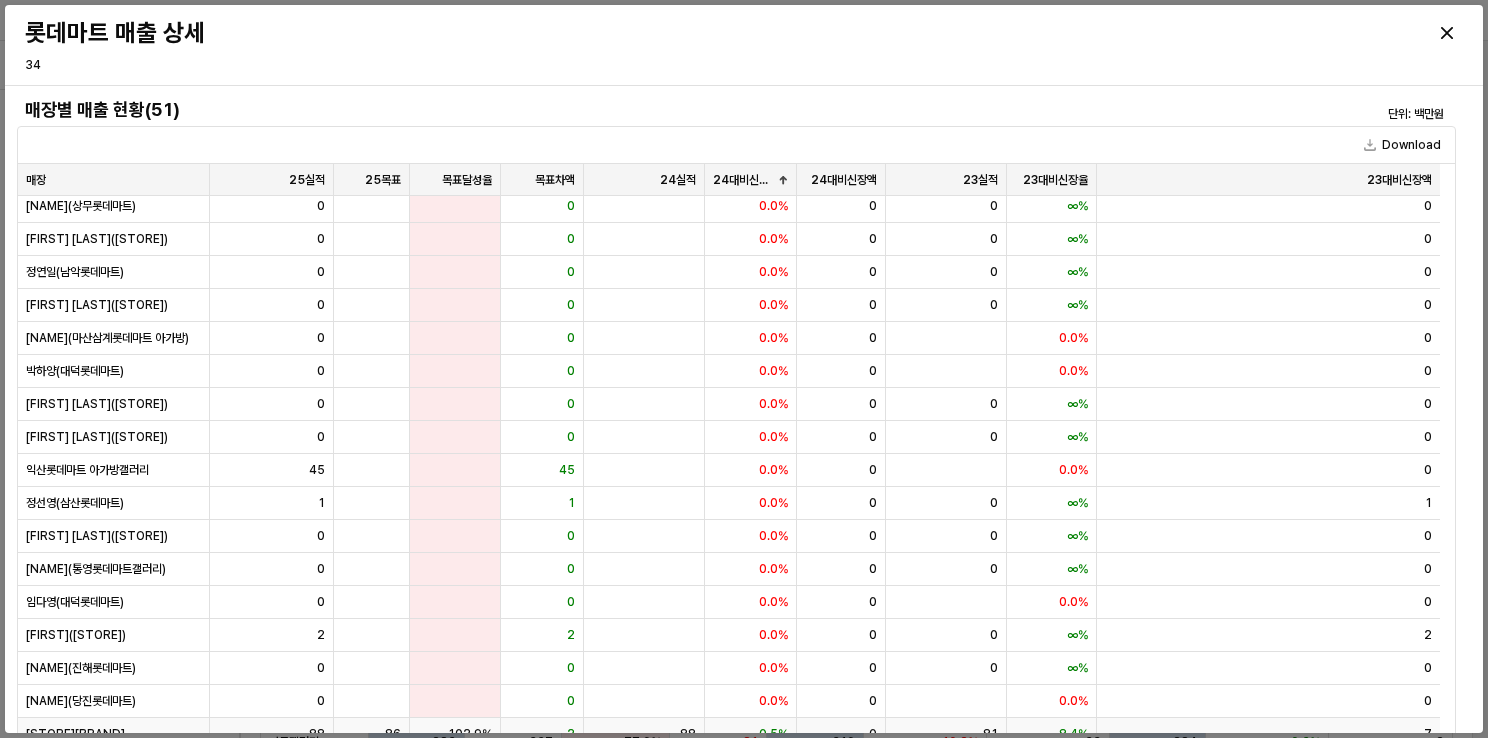 click on "Skip to main content 롯데마트 매출 상세 34 매장별 매출 현황(51) 단위: 백만원 Download 매장 매장 25실적 25실적 25목표 25목표 목표달성율 목표달성율 목표차액 목표차액 24실적 24실적 24대비신장율 24대비신장율 24대비신장액 24대비신장액 23실적 23실적 23대비신장율 23대비신장율 23대비신장액 23대비신장액 [CITY]롯데마트아가방갤러리 67 85 78.4% -18 74 -9.6% -7 84 -21.0% -18 [CITY]롯데마트아가방갤러리 128 154 83.3% -26 138 -7.6% -11 136 -5.8% -8 [CITY]롯데마트아가방갤러리 80 87 91.0% -8 86 -7.3% -6 88 -10.0% -9 [CITY]롯데마트아가방갤러리 113 139 81.2% -26 121 -6.4% -8 164 -31.0% -51 [CITY]롯데마트아가방갤러리 79 95 83.1% -16 83 -5.0% -4 91 -12.7% -12 [CITY]롯데마트아가방갤러리 135 138 97.9% -3 141 -4.1% -6 136 -1.0% -1 [CITY]롯데마트아가방갤러리 113 134 84.7% -20 118 -3.5% -4 129 -12.1% -16 [CITY]롯데마트아가방갤러리" at bounding box center (744, 369) 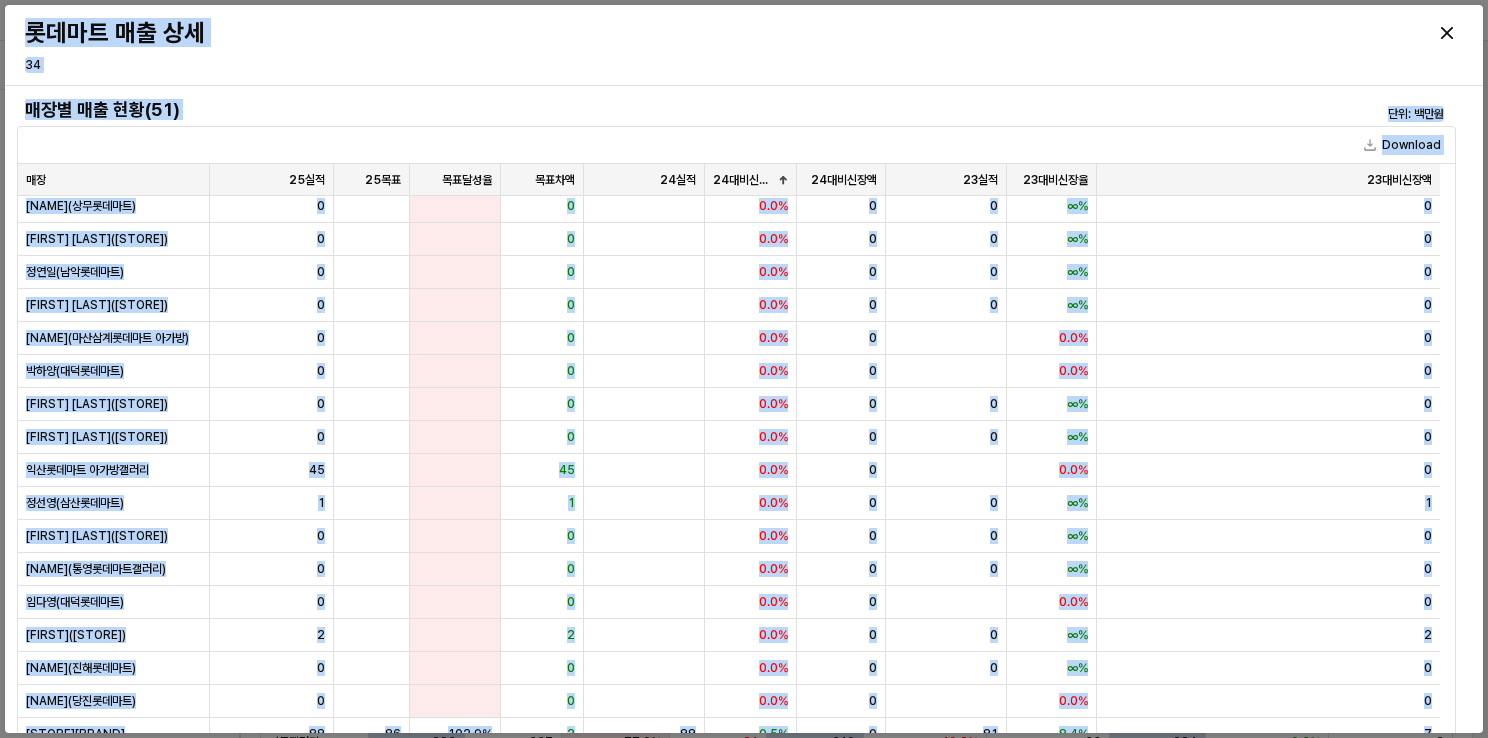 click on "매장별 매출 현황(51) 단위: 백만원 Download 매장 매장 25실적 25실적 25목표 25목표 목표달성율 목표달성율 목표차액 목표차액 24실적 24실적 24대비신장율 24대비신장율 24대비신장액 24대비신장액 23실적 23실적 23대비신장율 23대비신장율 23대비신장액 23대비신장액 [STORE] 67 85 78.4% -18 74 -9.6% -7 84 -21.0% -18 [STORE] 128 154 83.3% -26 138 -7.6% -11 136 -5.8% -8 [STORE] 80 87 91.0% -8 86 -7.3% -6 88 -10.0% -9 [STORE] 113 139 81.2% -26 121 -6.4% -8 164 -31.0% -51 [STORE] 79 95 83.1% -16 83 -5.0% -4 91 -12.7% -12 [STORE] 135 138 97.9% -3 141 -4.1% -6 136 -1.0% -1 [STORE] 113 134 84.7% -20 118 -3.5% -4 129 -12.1% -16 [STORE] 94 94 99.8% -0 97 -2.9% -3 90 4.4% 4 103 112 91.7%" at bounding box center [744, 482] 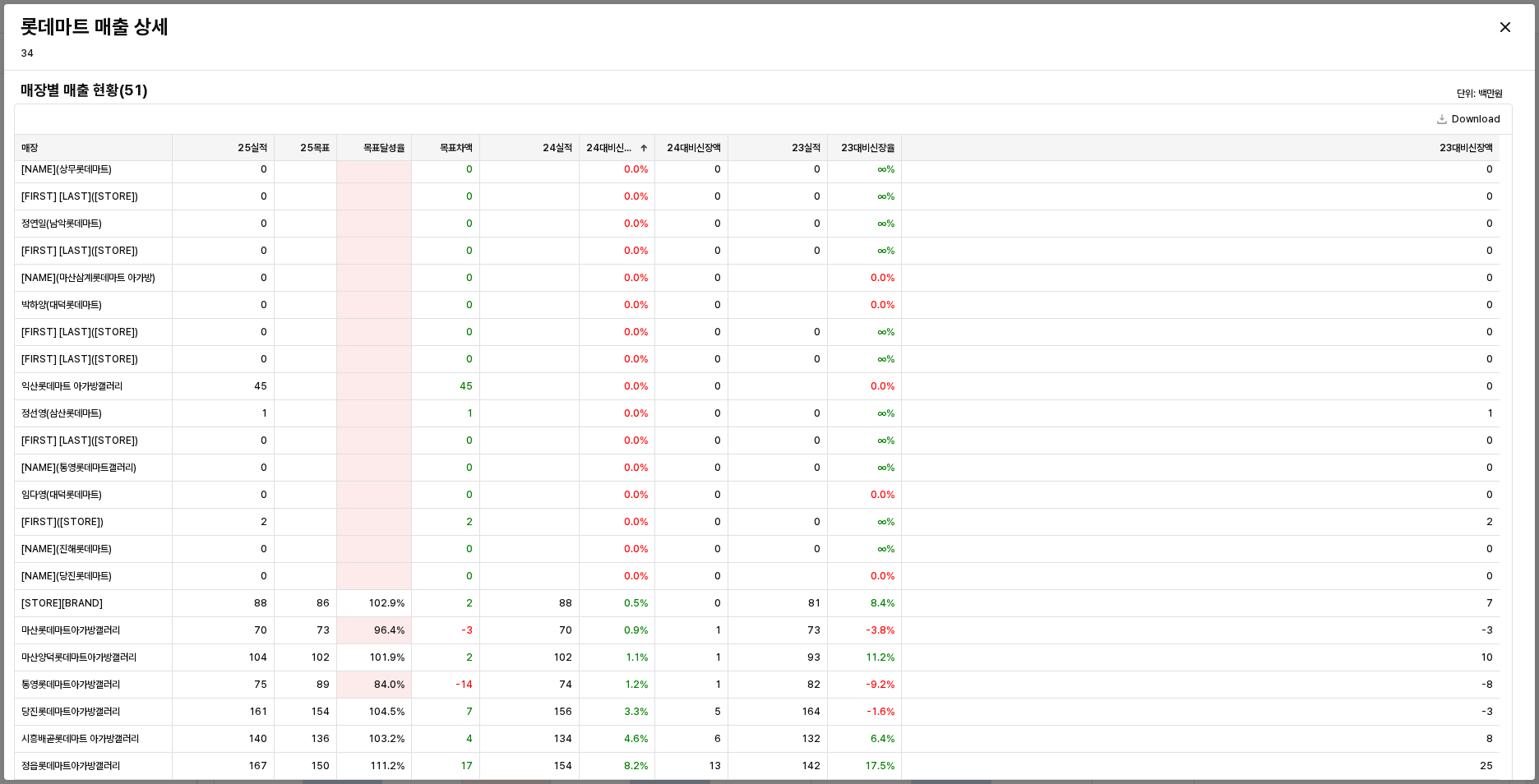 scroll, scrollTop: 493, scrollLeft: 0, axis: vertical 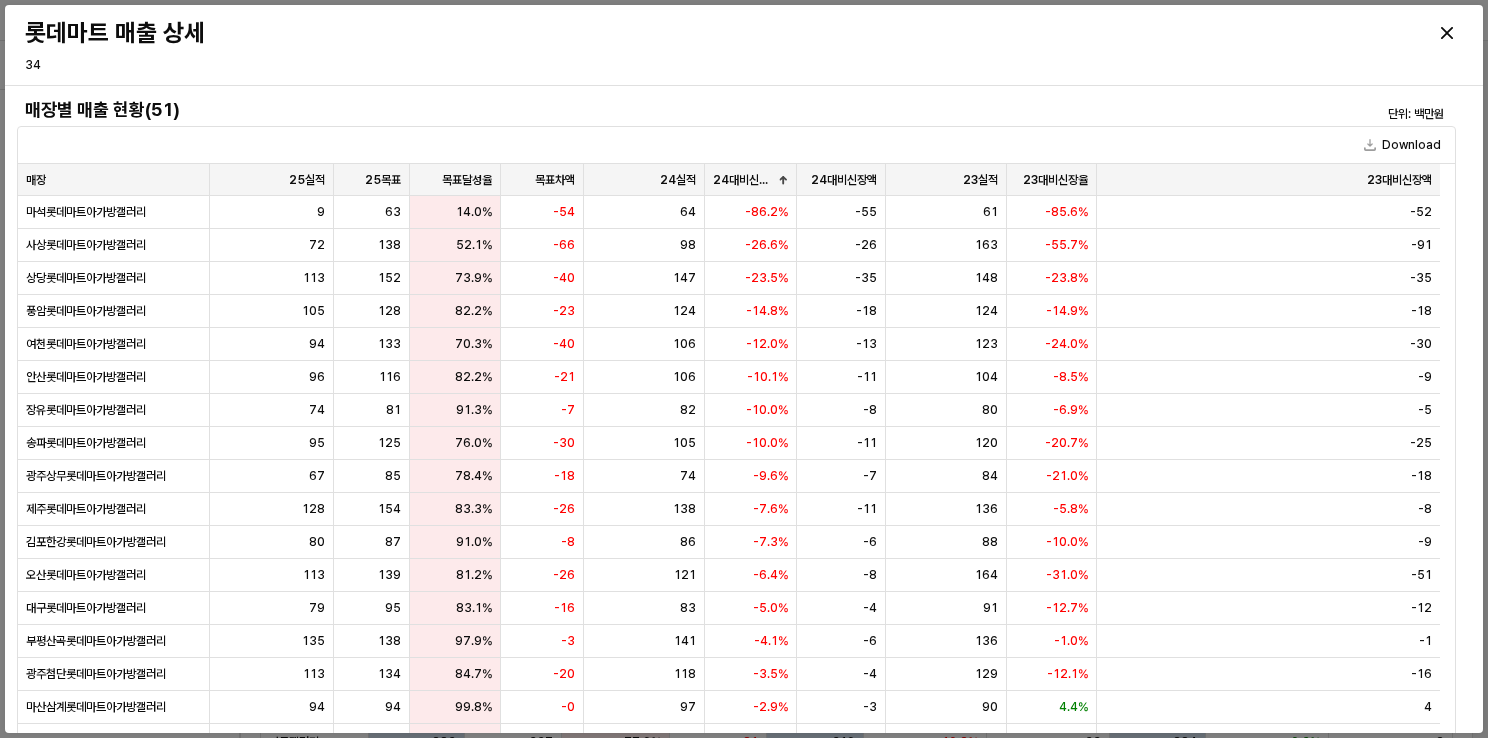 click on "Download" at bounding box center (736, 145) 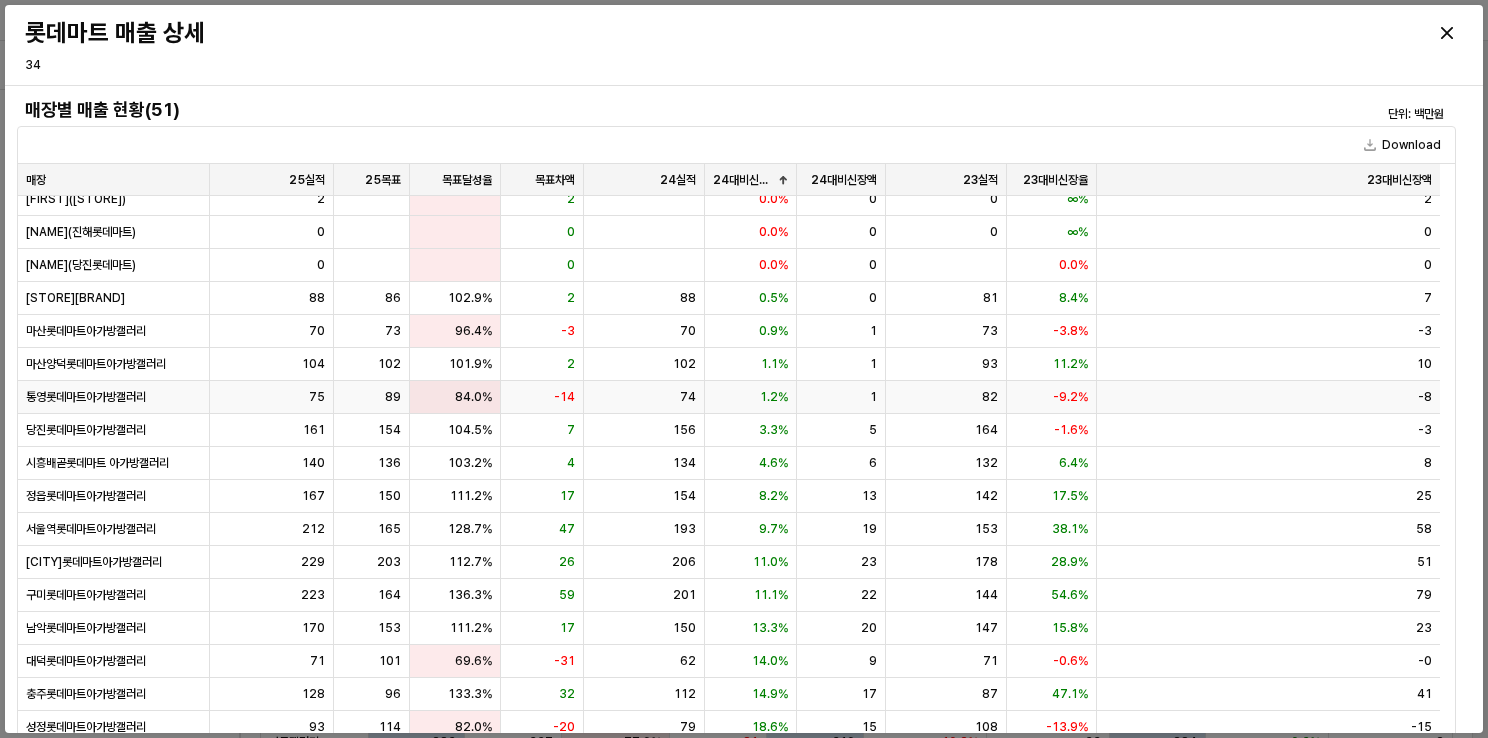 scroll, scrollTop: 1047, scrollLeft: 0, axis: vertical 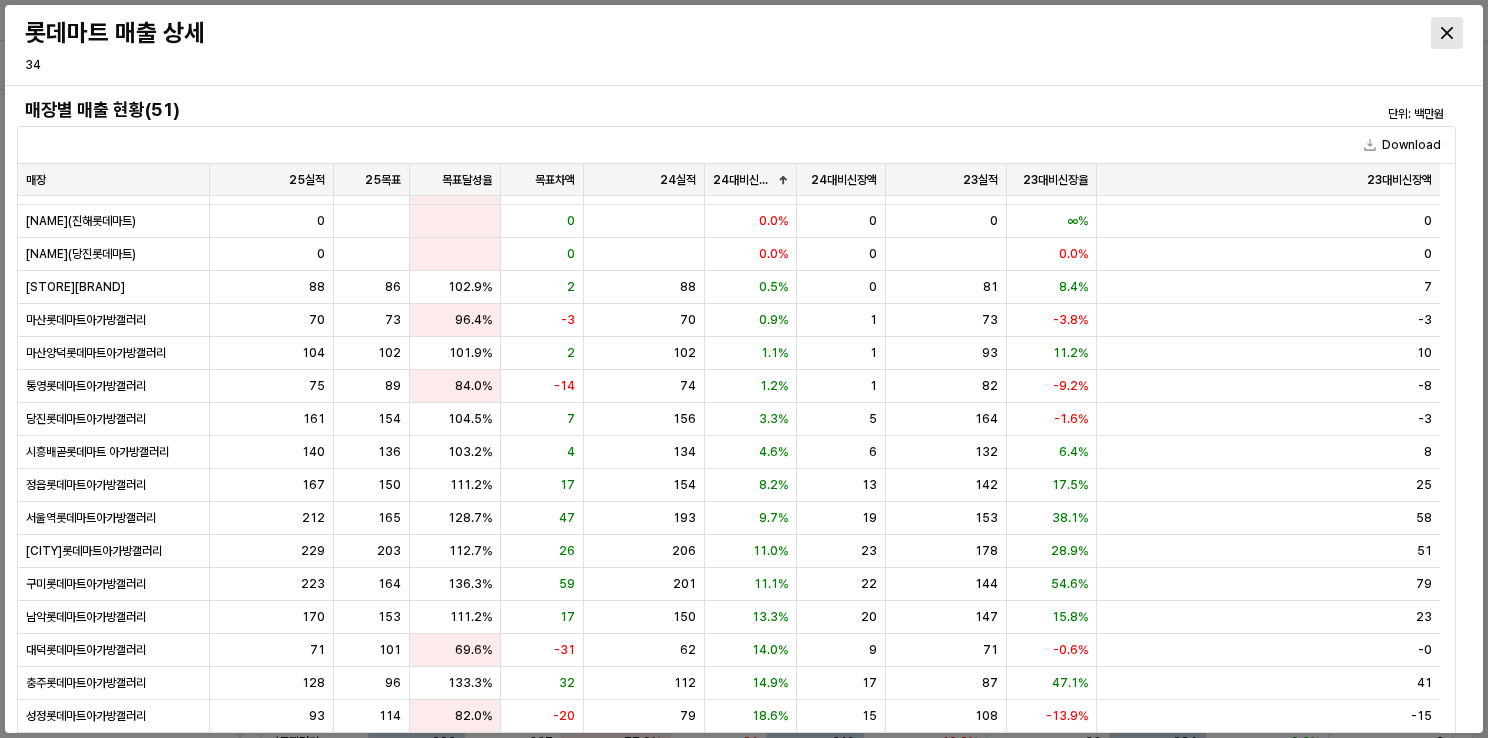 click 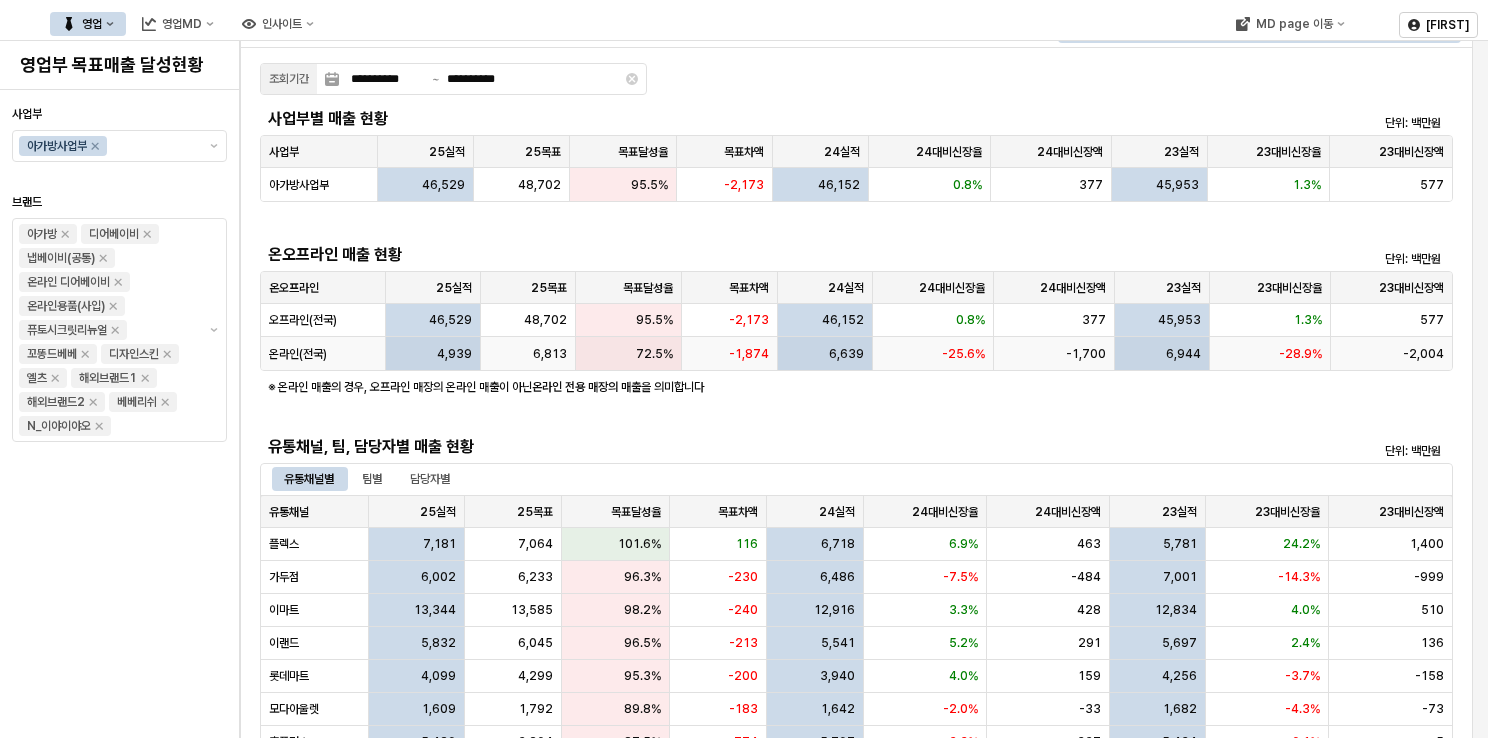 scroll, scrollTop: 0, scrollLeft: 0, axis: both 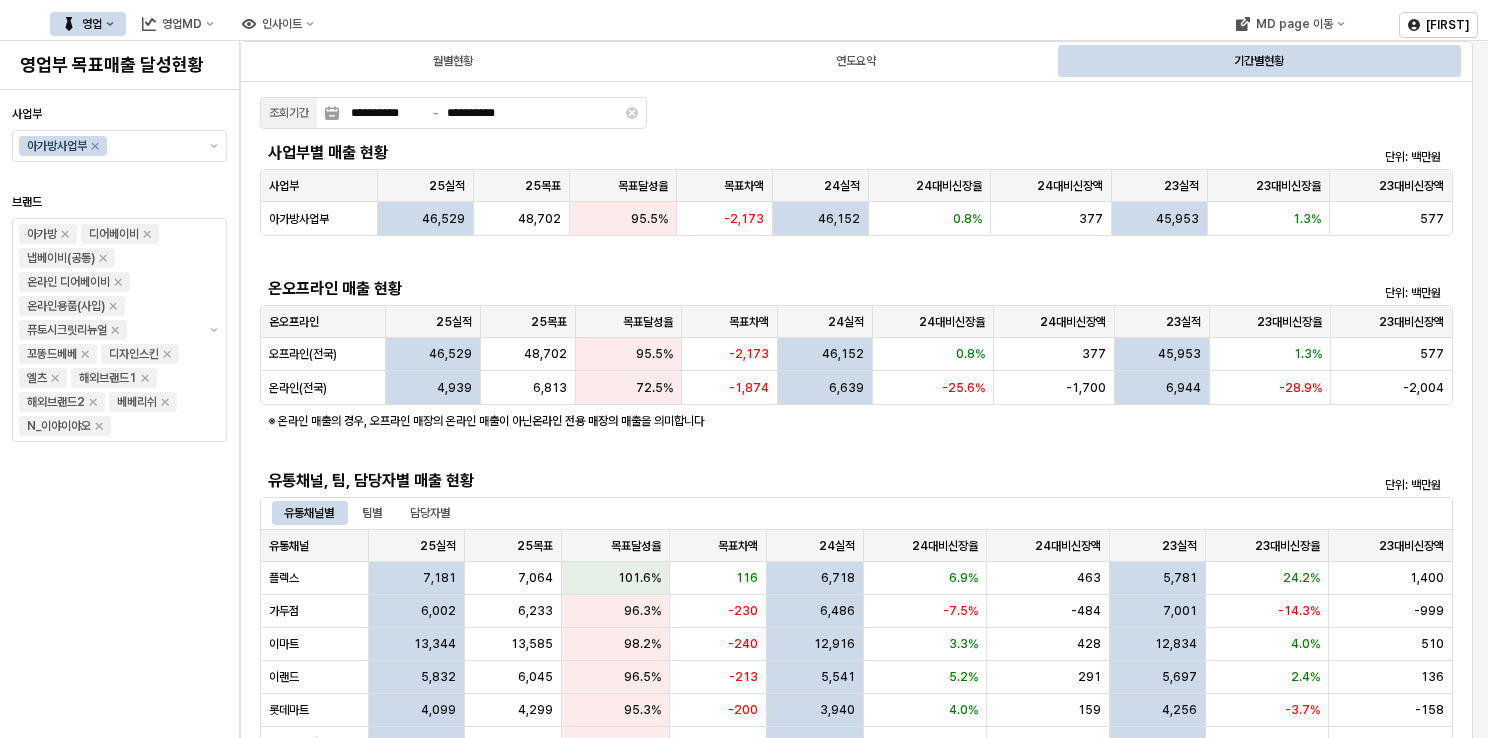 click on "온라인(전국) 4,939 6,813 72.5% -1,874 6,639 -25.6% -1,700 6,944 -28.9% -2,004" at bounding box center [856, 1589] 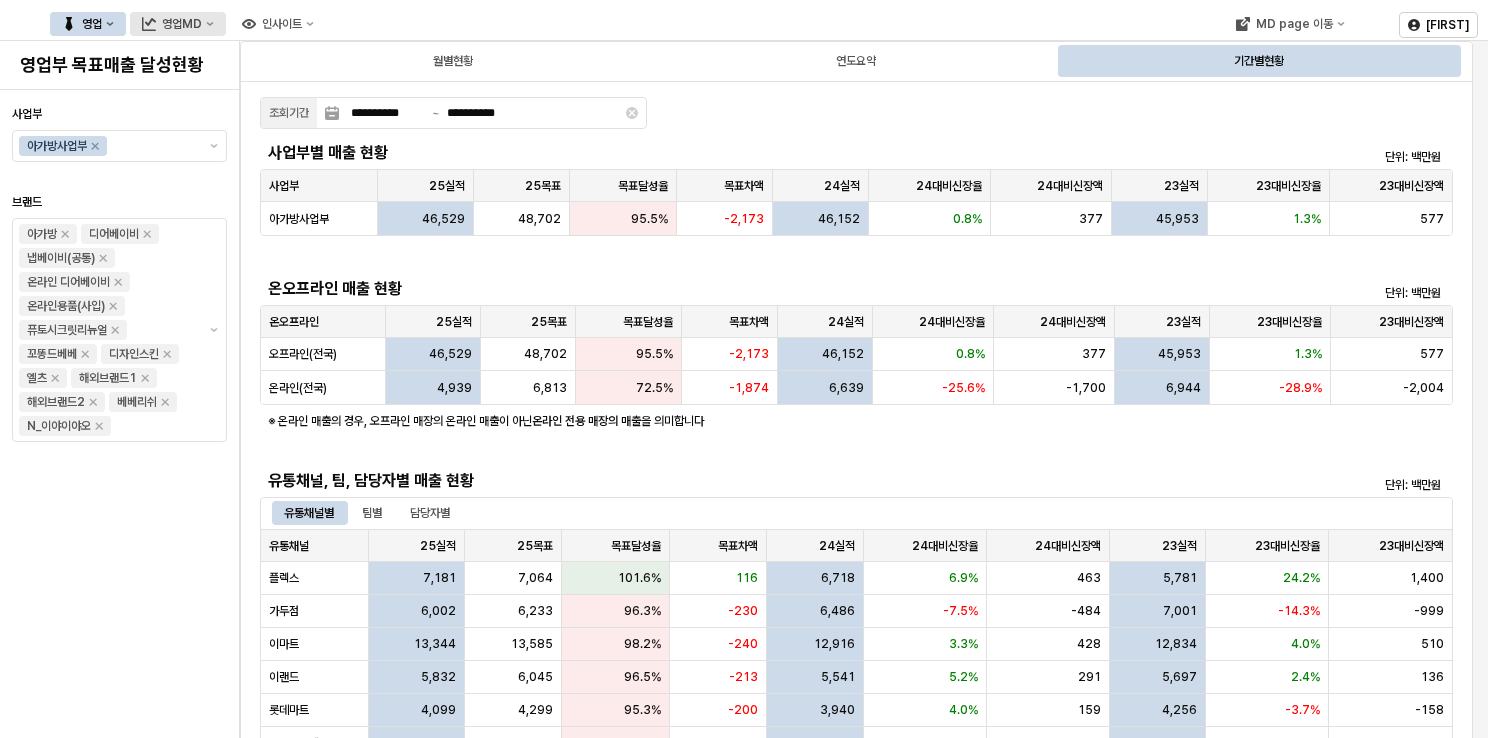 click on "영업MD" at bounding box center [182, 24] 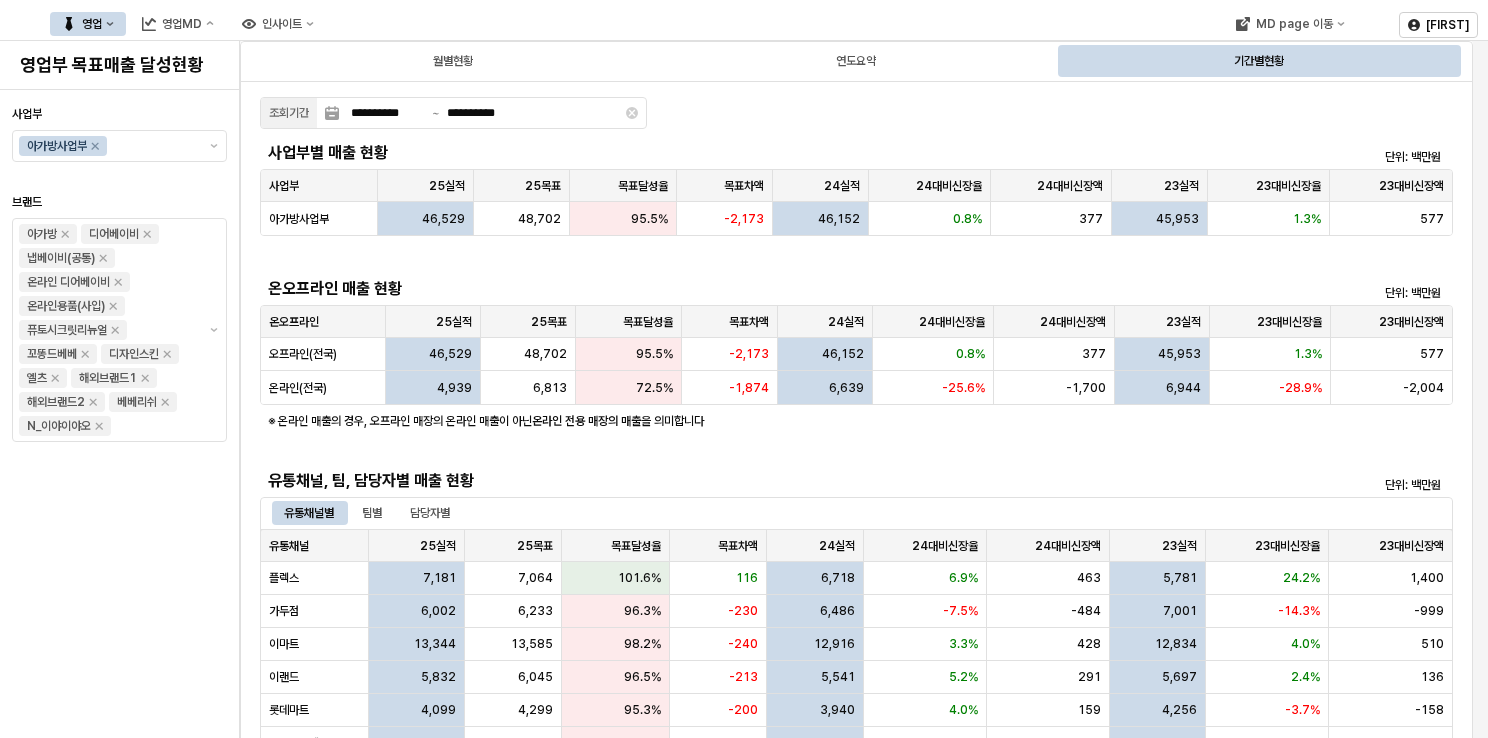 click on "영업" at bounding box center (92, 24) 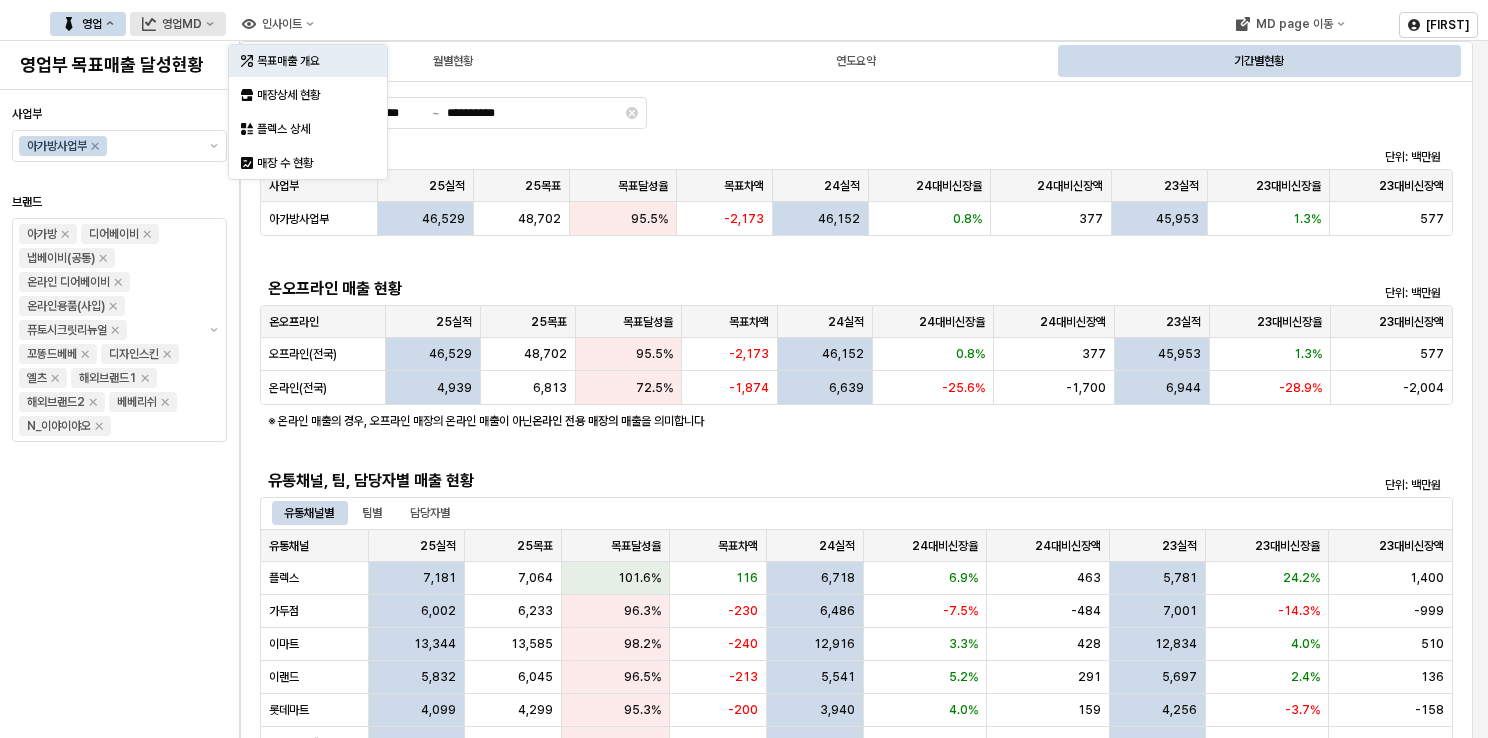 click on "영업MD" at bounding box center (178, 24) 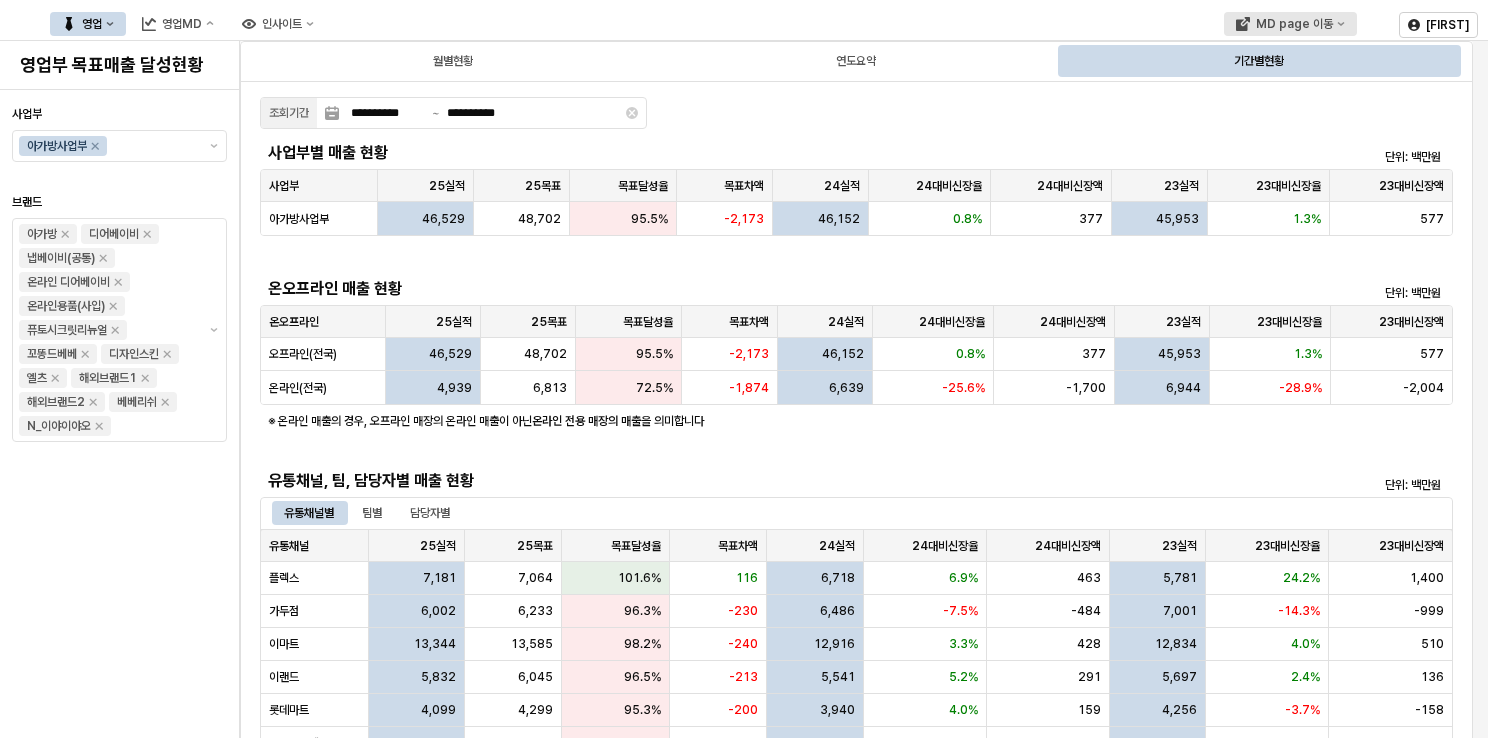 click on "MD page 이동" at bounding box center (1294, 24) 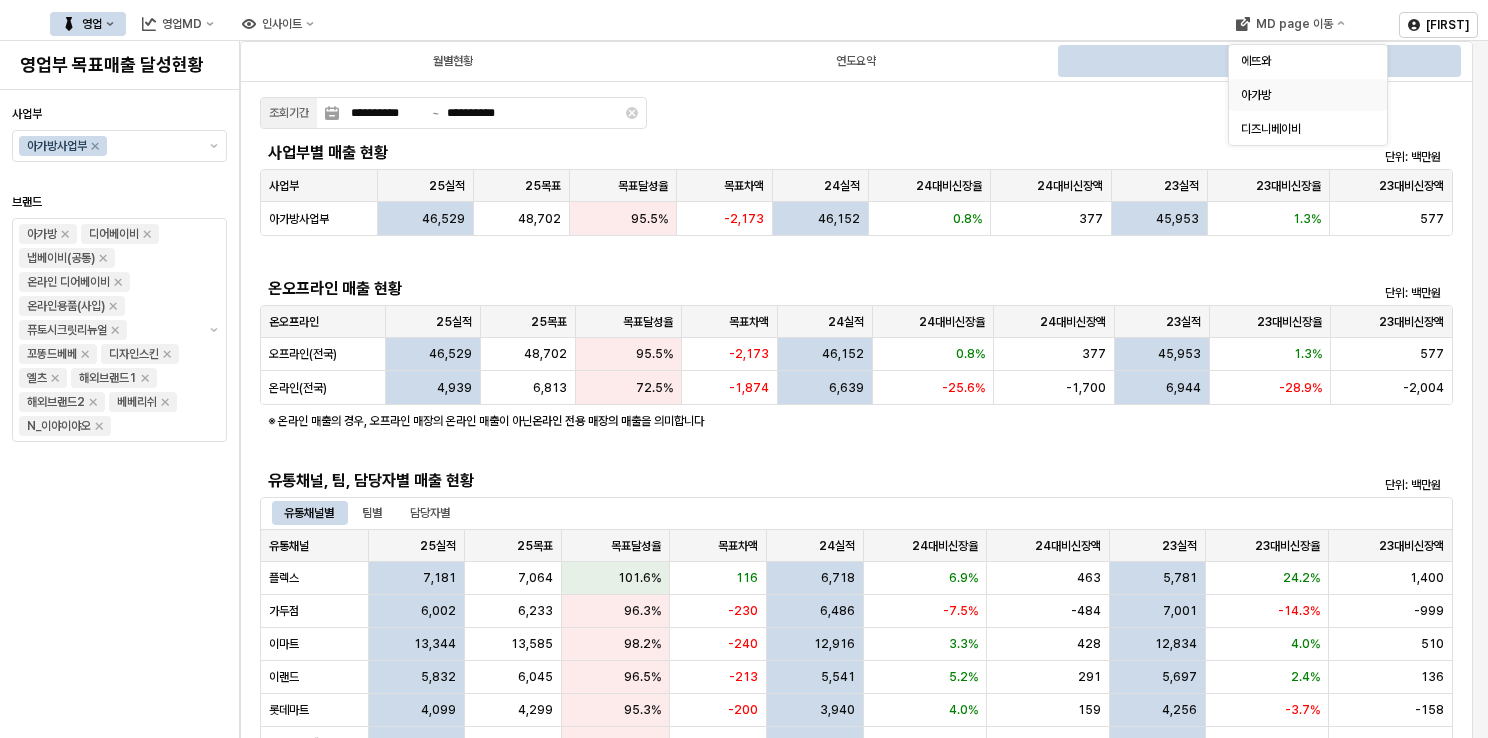 click on "아가방" at bounding box center [1302, 95] 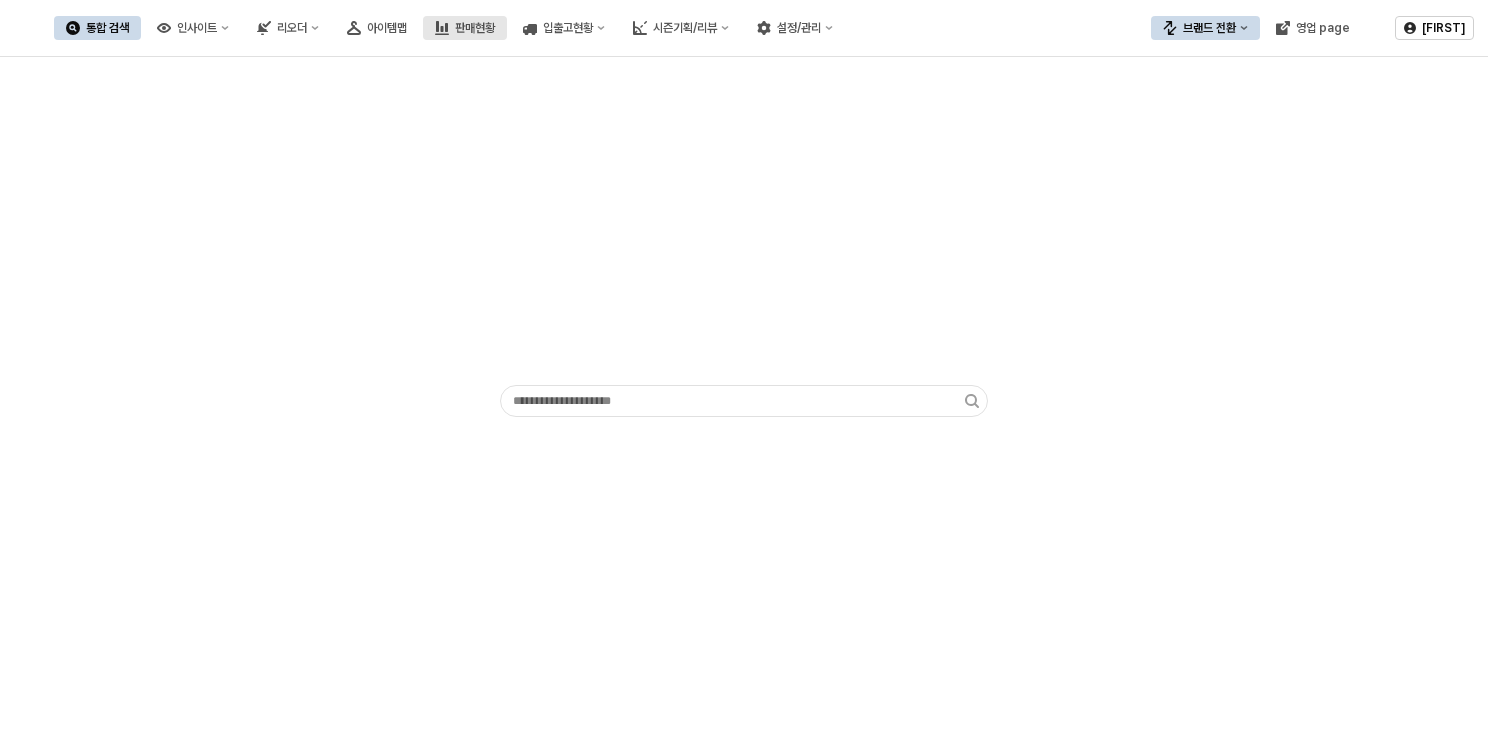 click on "판매현황" at bounding box center [475, 28] 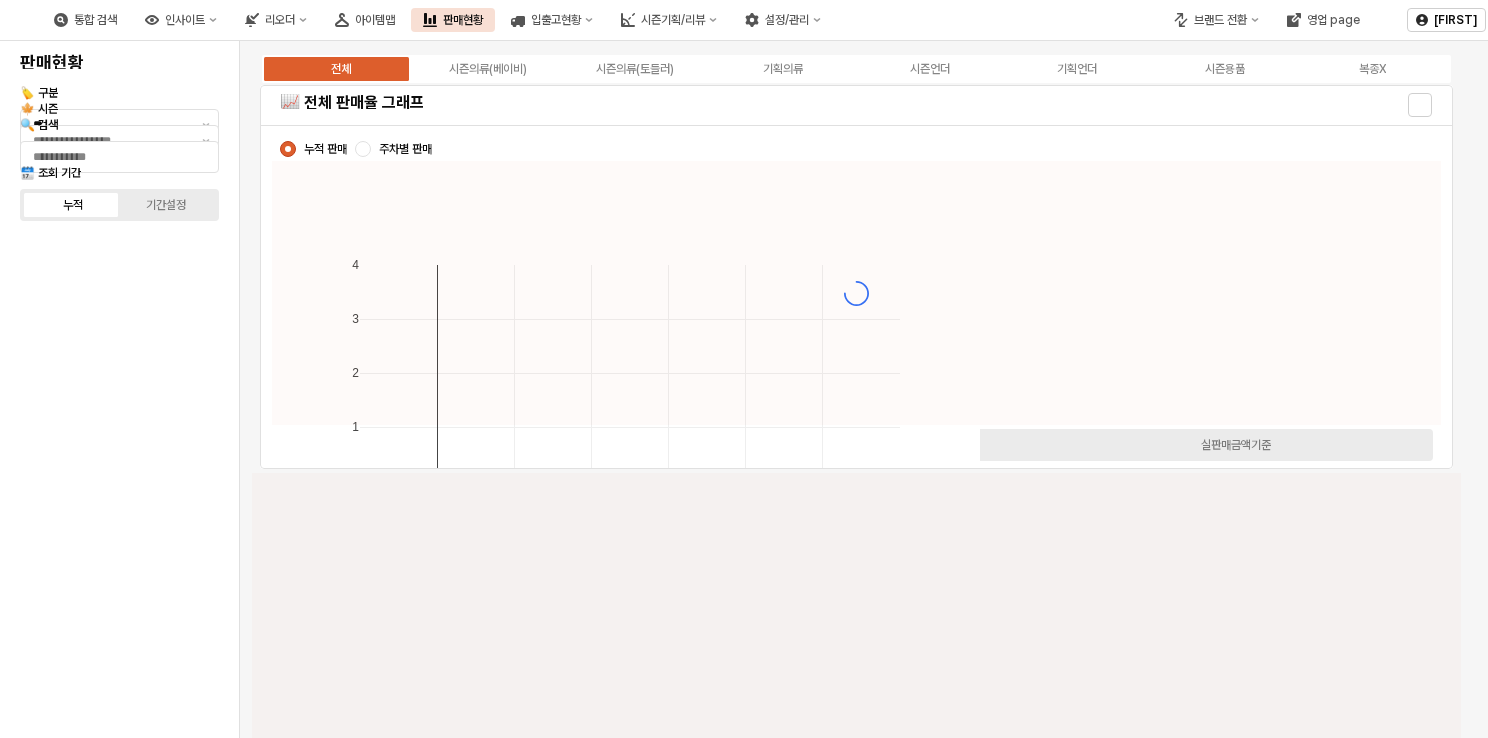 type on "****" 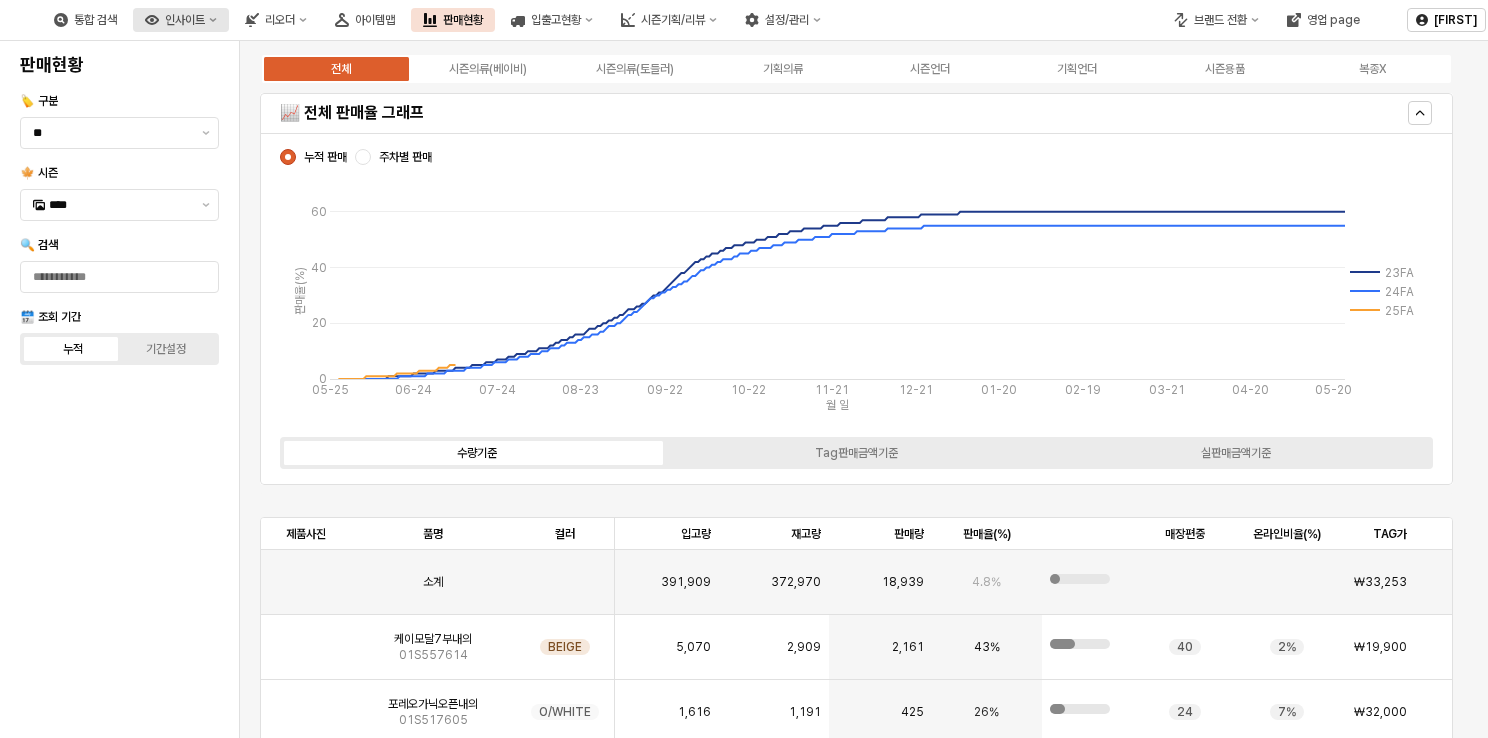 click on "인사이트" at bounding box center [185, 20] 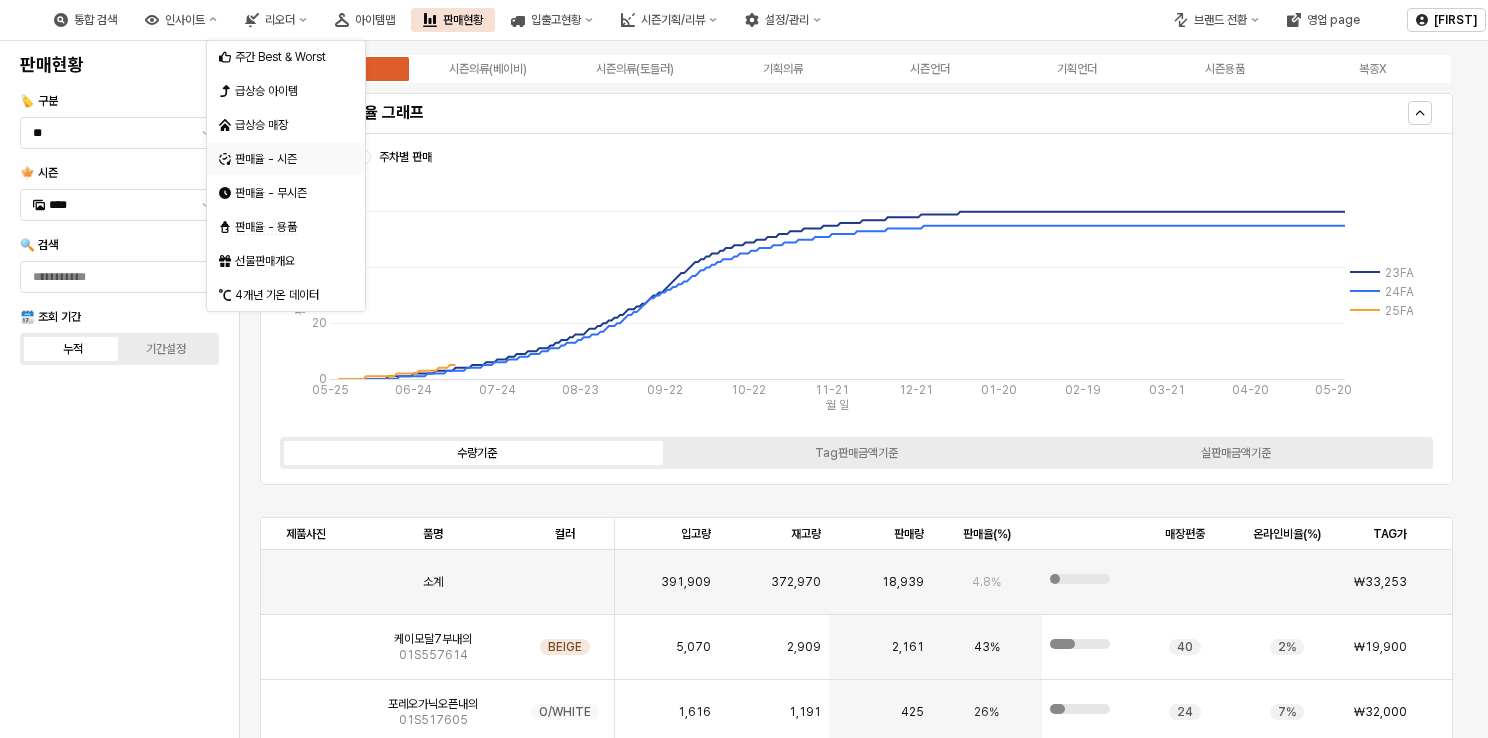 click on "판매율 - 시즌" at bounding box center [288, 159] 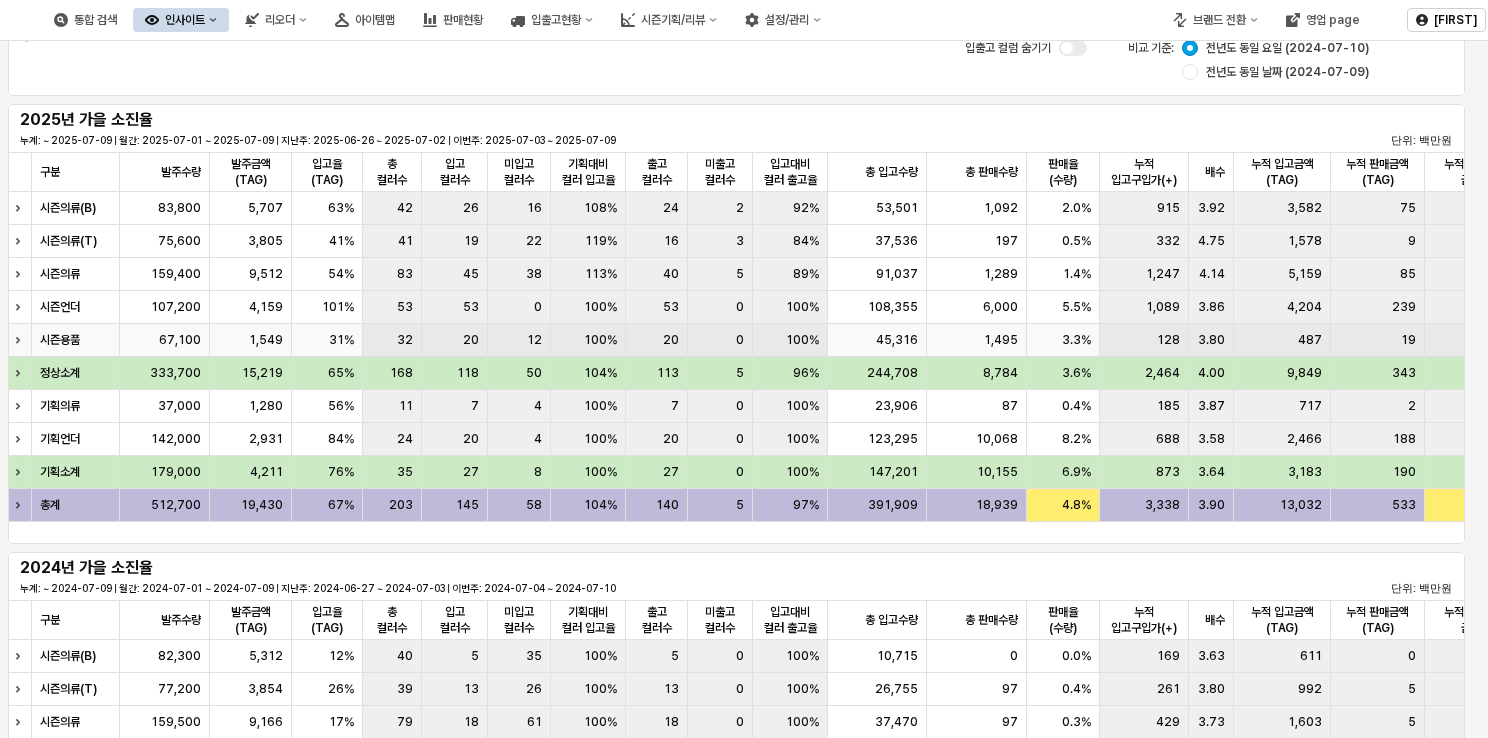 scroll, scrollTop: 0, scrollLeft: 0, axis: both 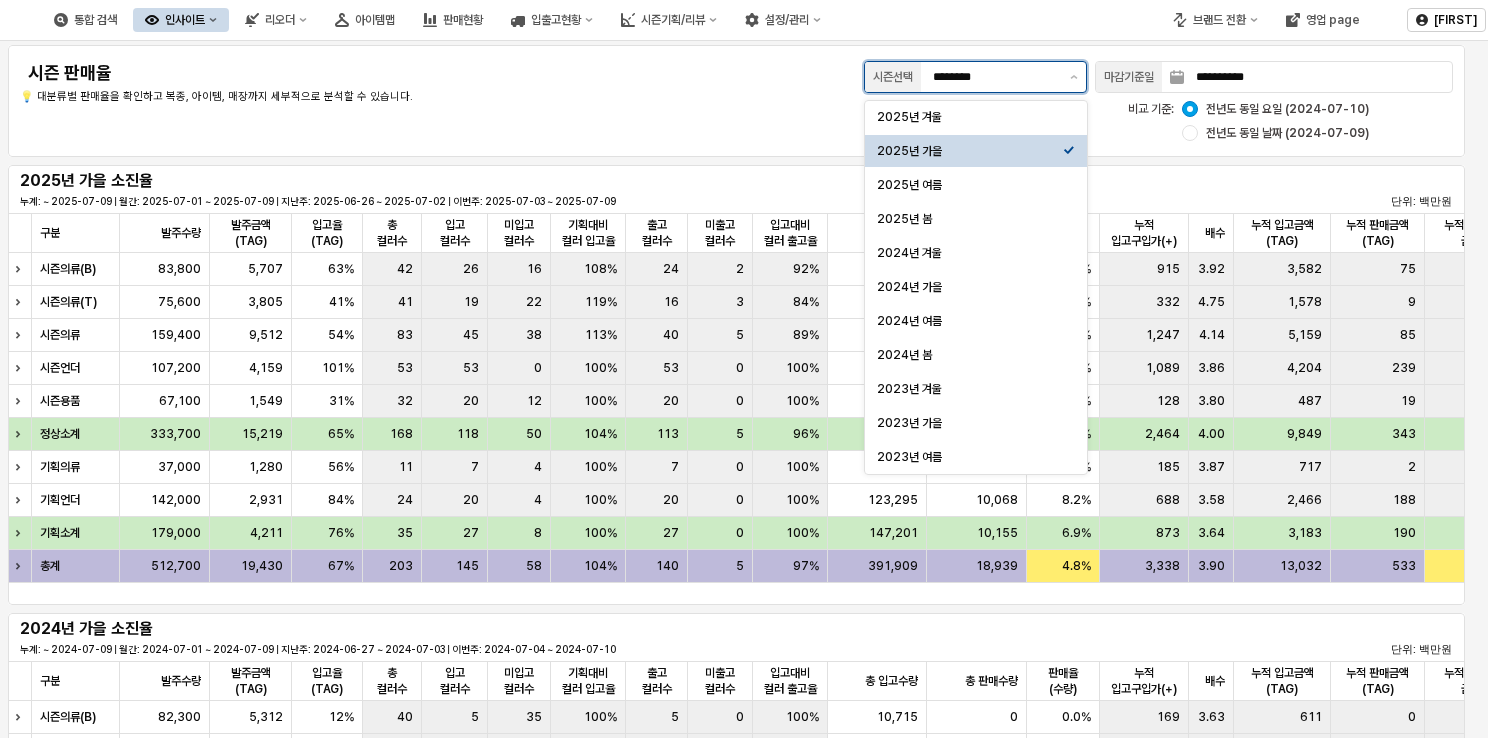 click on "********" at bounding box center (995, 77) 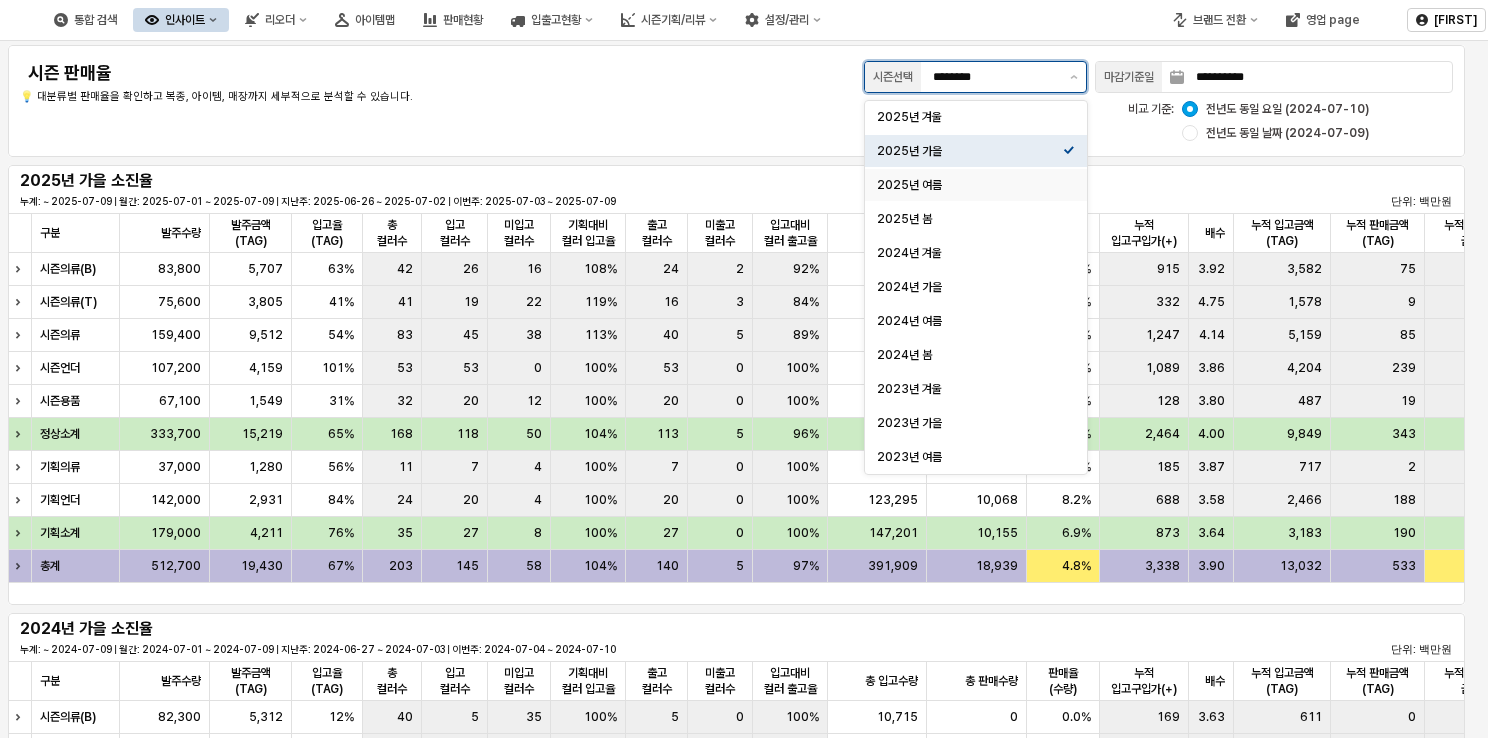 click on "2025년 여름" at bounding box center [970, 185] 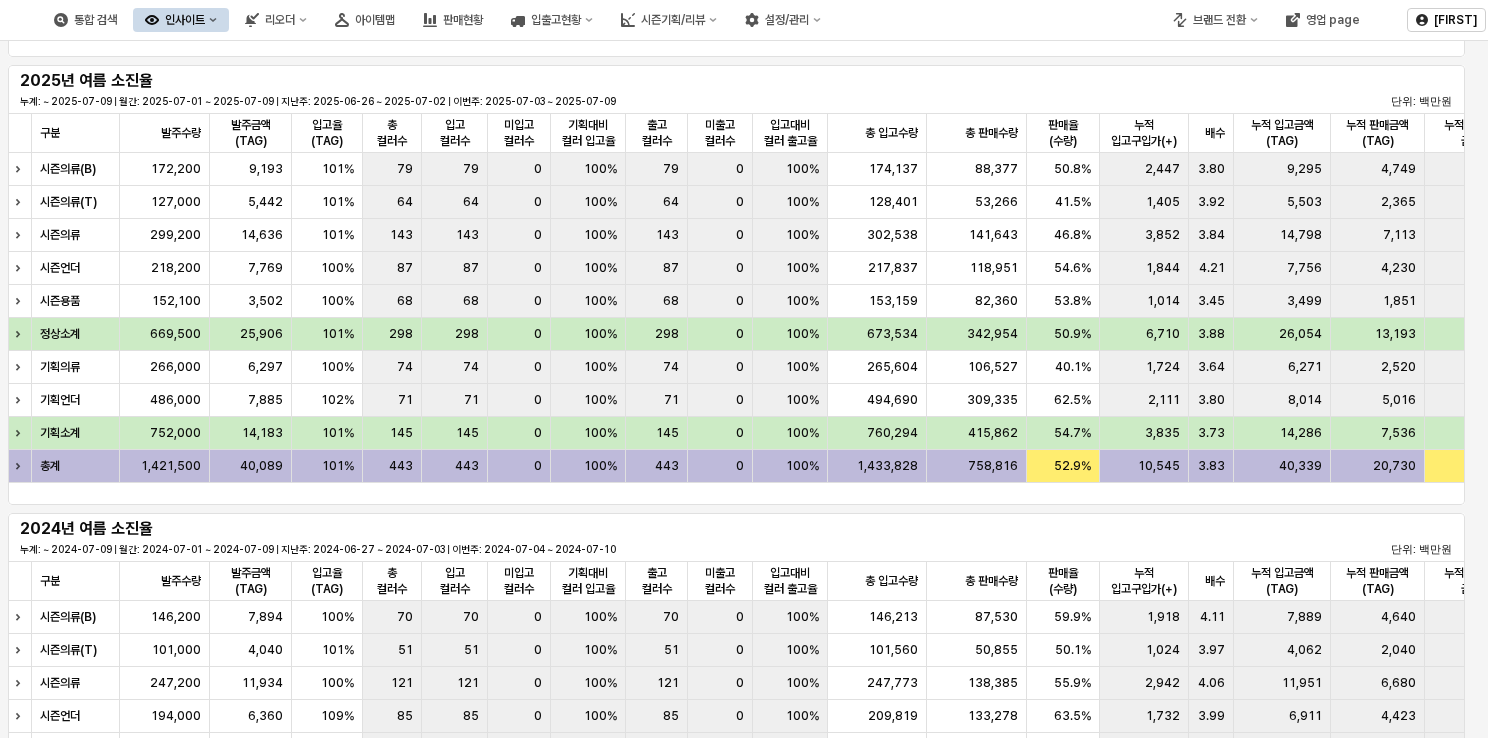 scroll, scrollTop: 200, scrollLeft: 0, axis: vertical 